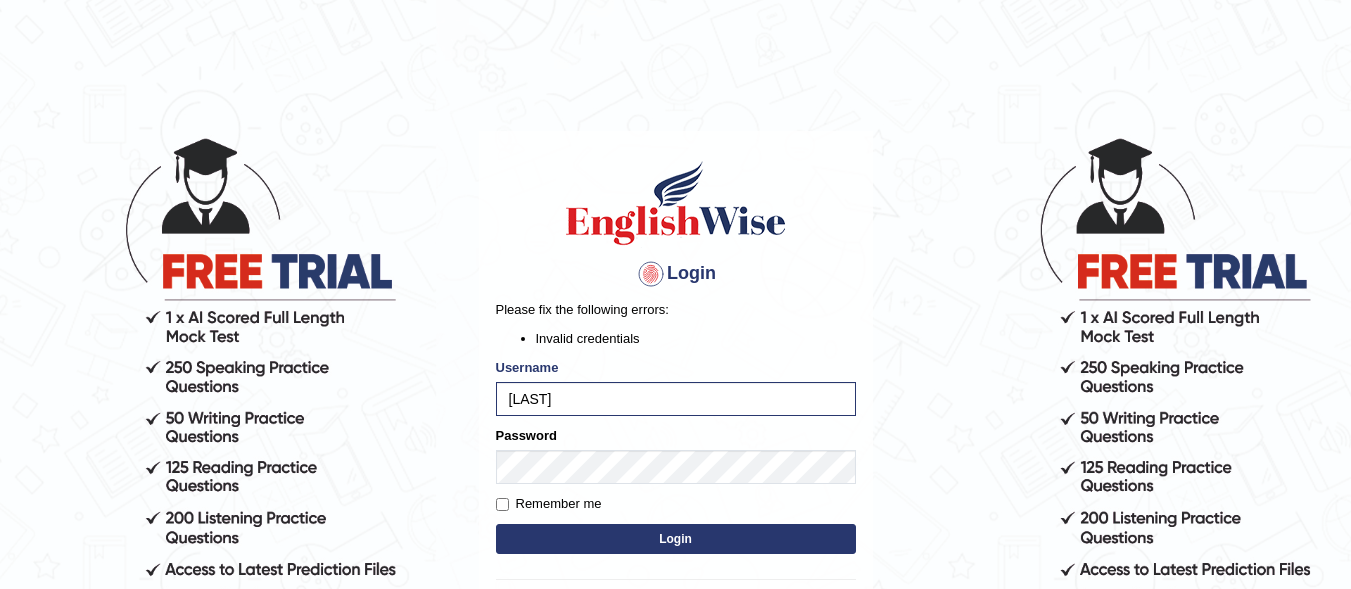 scroll, scrollTop: 0, scrollLeft: 0, axis: both 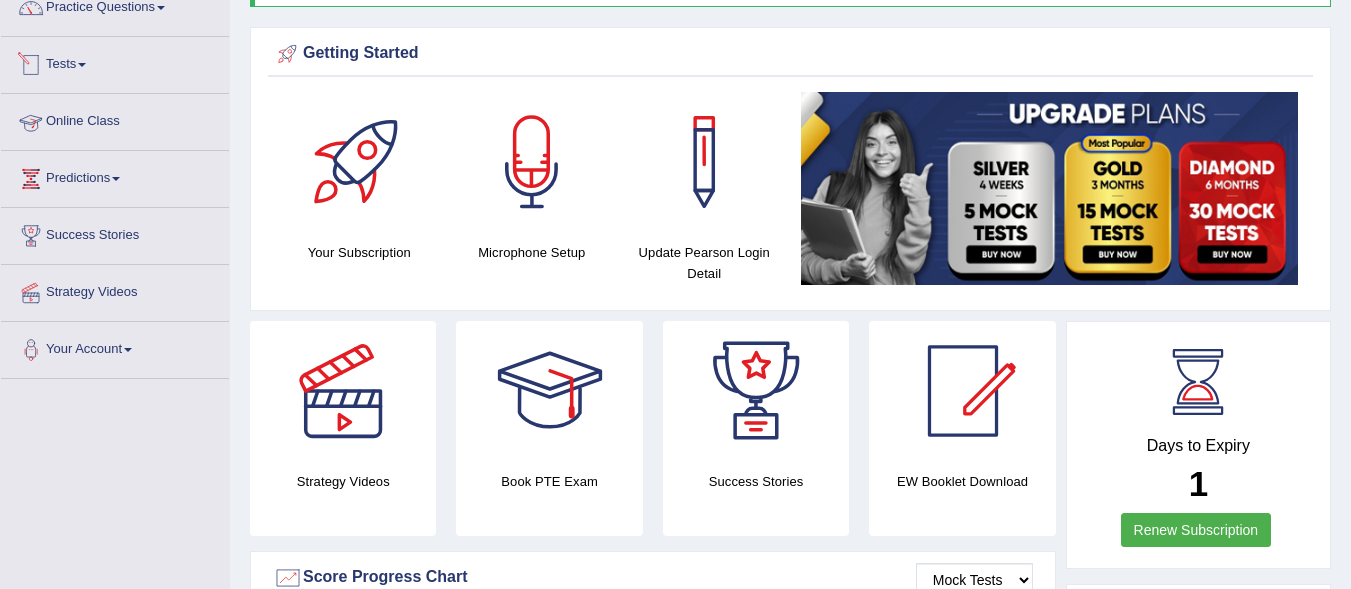 click on "Tests" at bounding box center [115, 62] 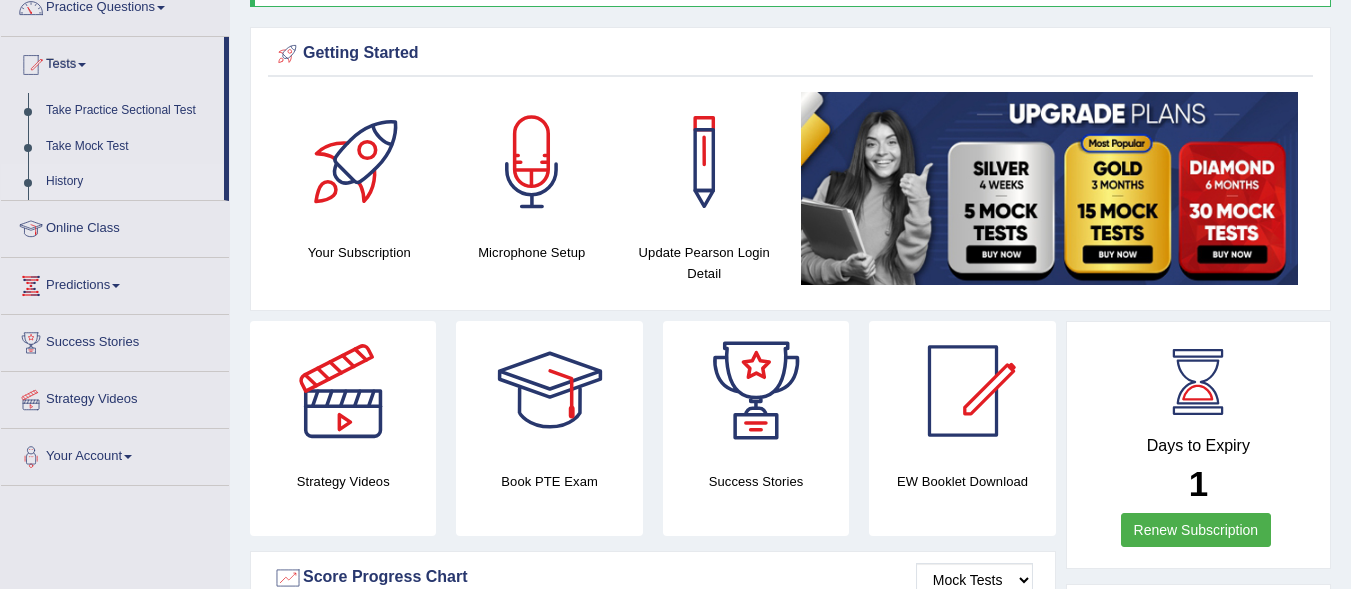 click on "History" at bounding box center (130, 182) 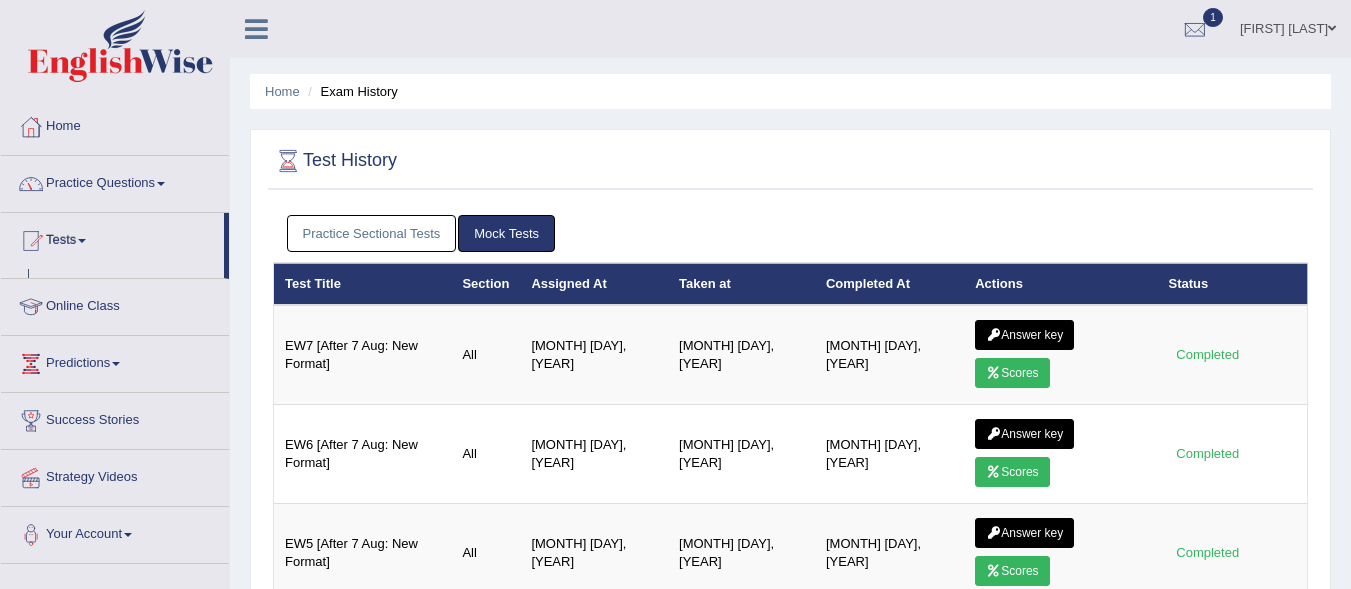 scroll, scrollTop: 0, scrollLeft: 0, axis: both 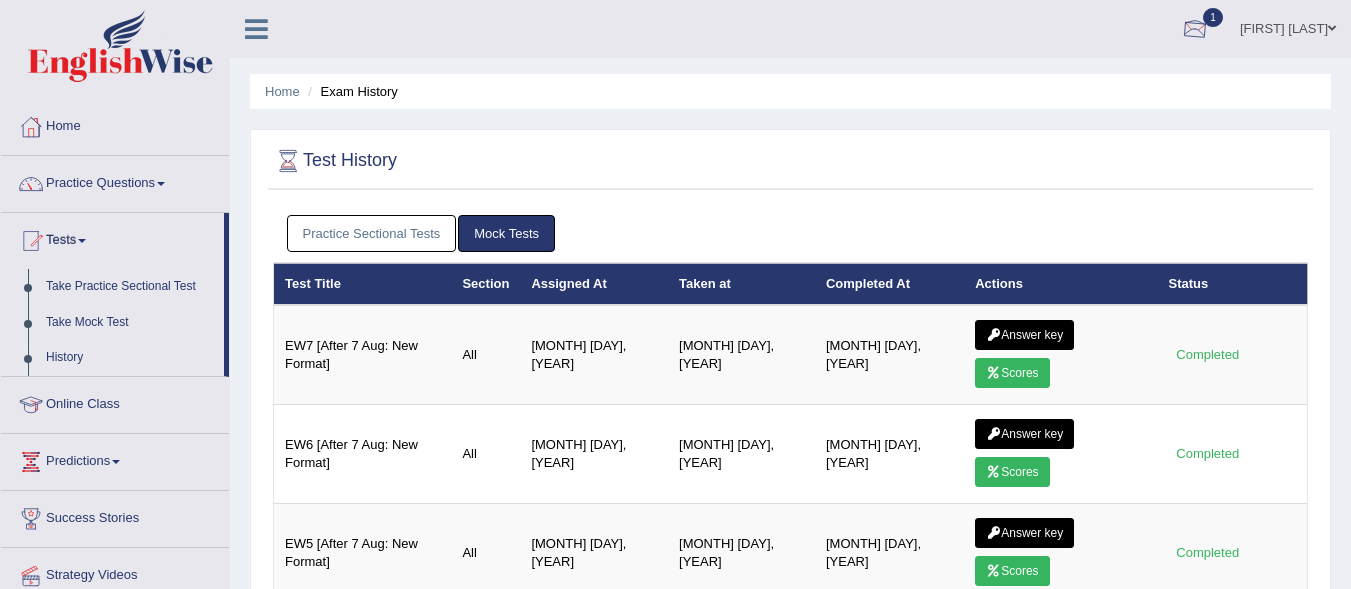 click at bounding box center [1195, 30] 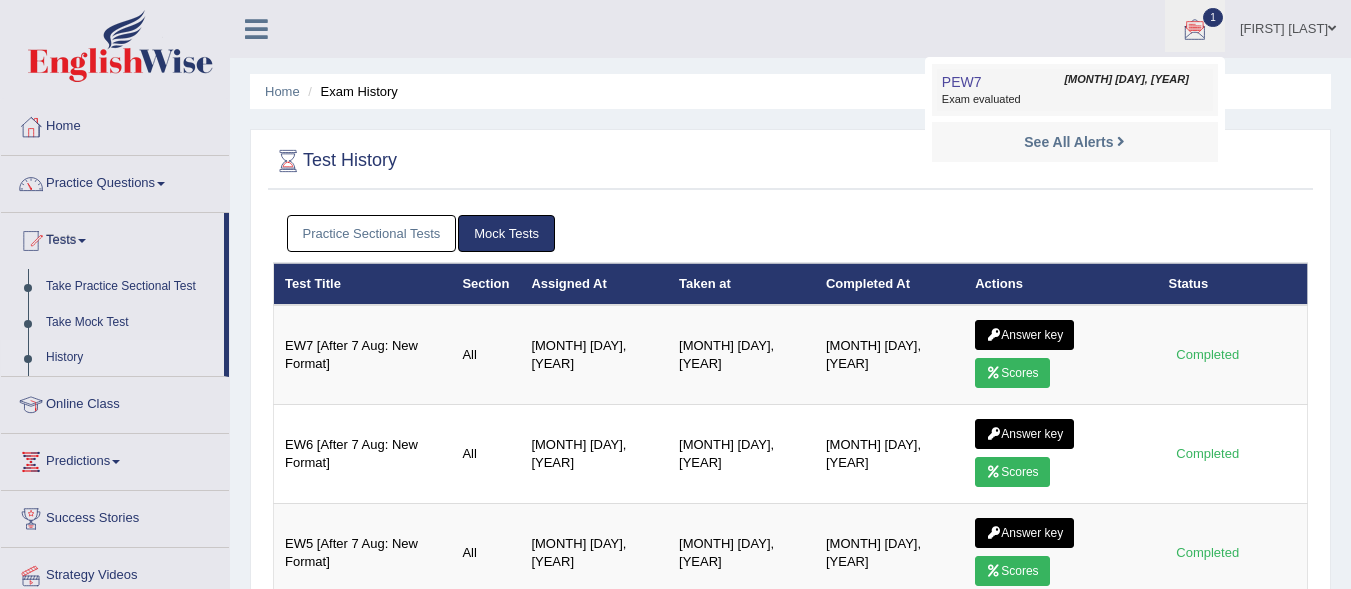 click on "PEW7
Jul 31, 2025
Exam evaluated" at bounding box center [1075, 90] 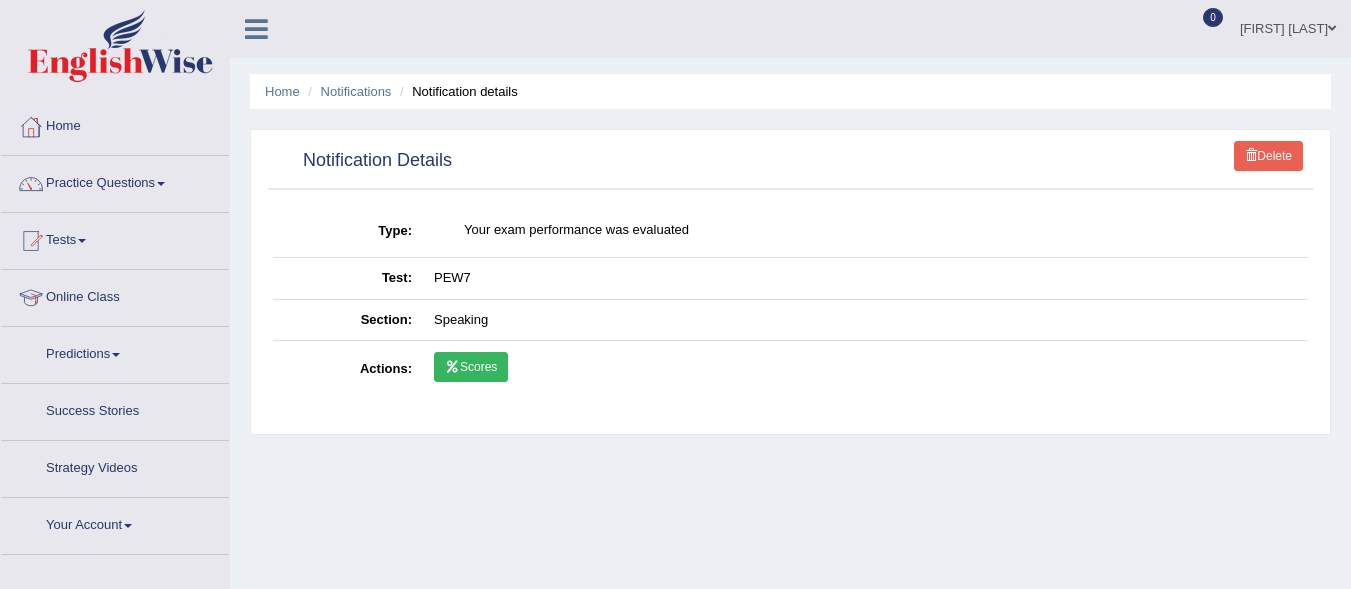 scroll, scrollTop: 0, scrollLeft: 0, axis: both 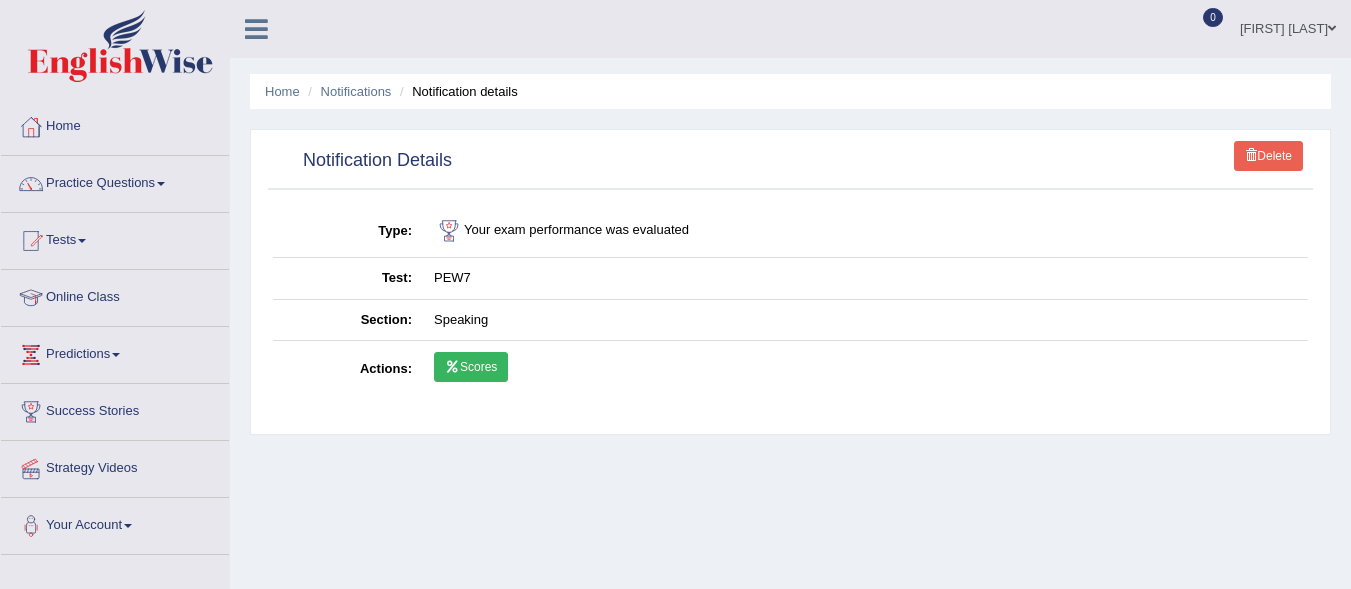 click on "Scores" at bounding box center (471, 367) 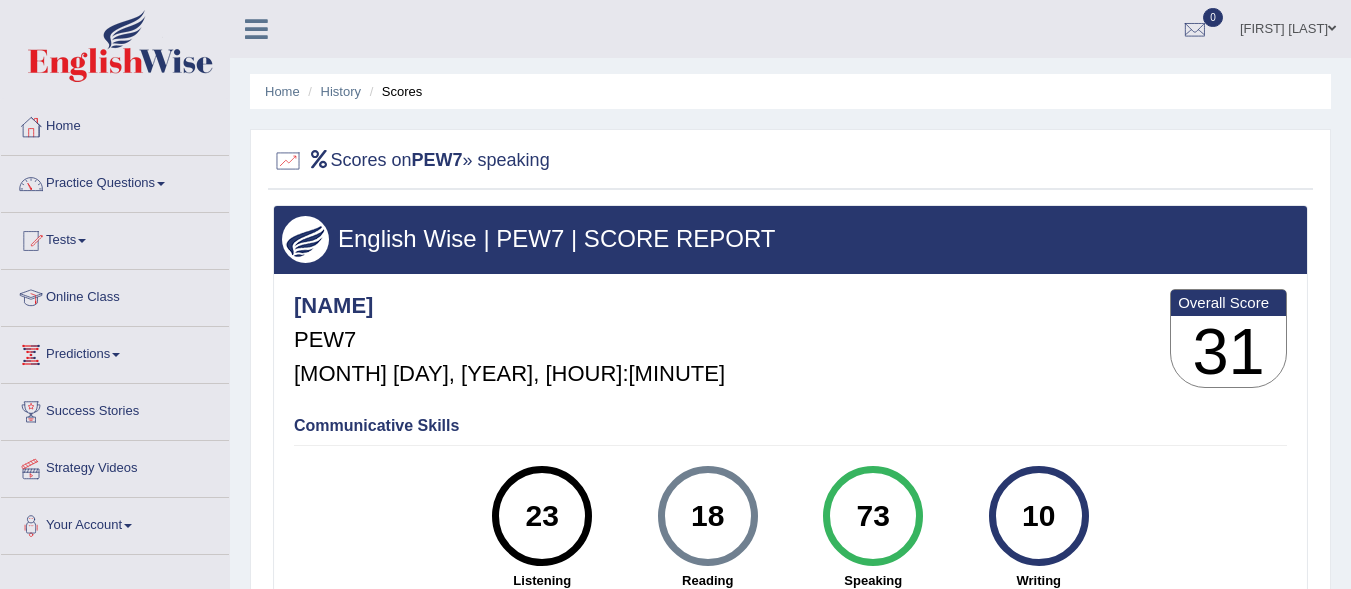 scroll, scrollTop: 265, scrollLeft: 0, axis: vertical 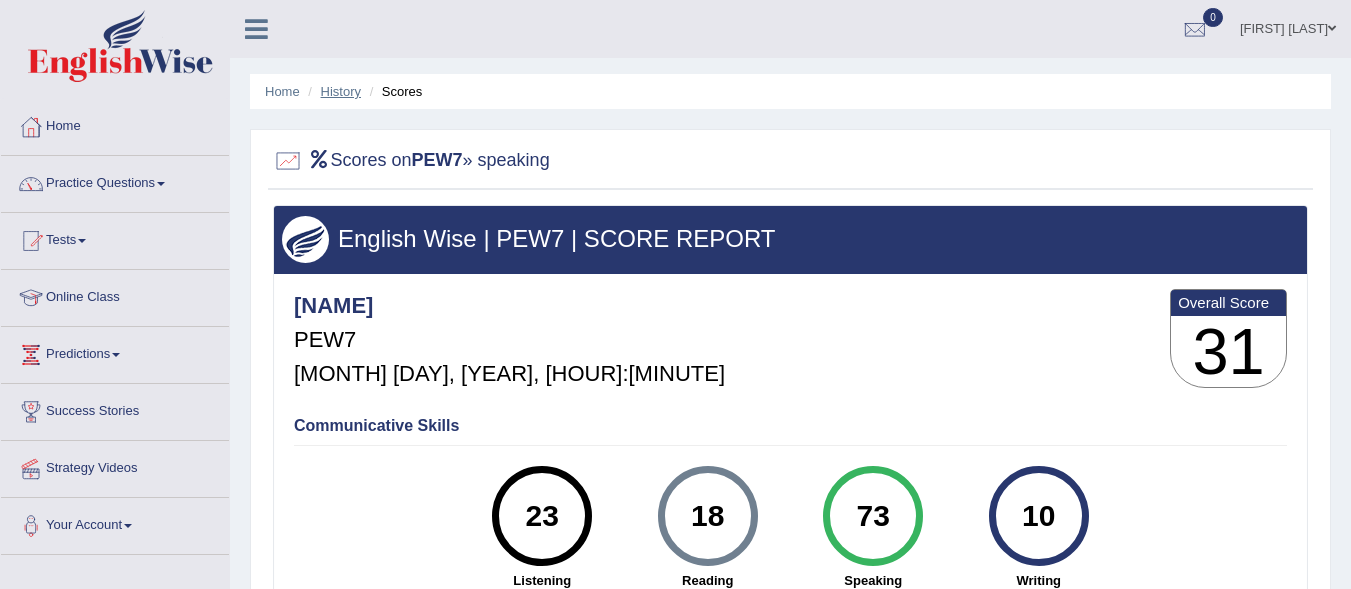 click on "History" at bounding box center (341, 91) 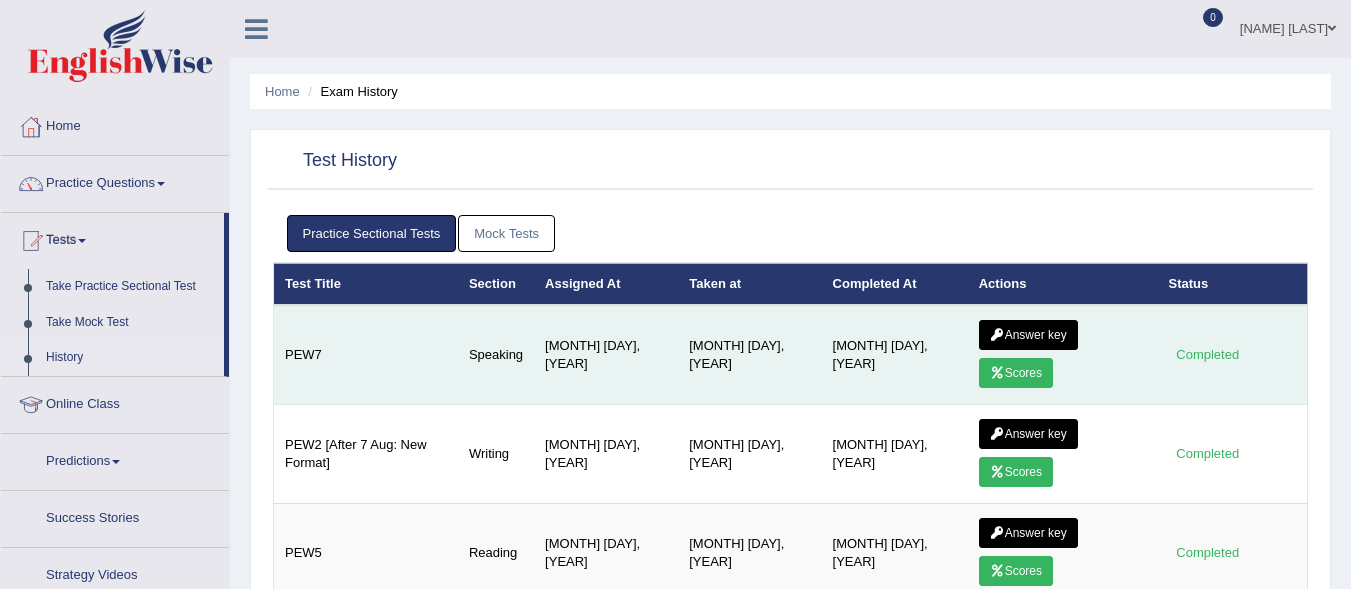 scroll, scrollTop: 0, scrollLeft: 0, axis: both 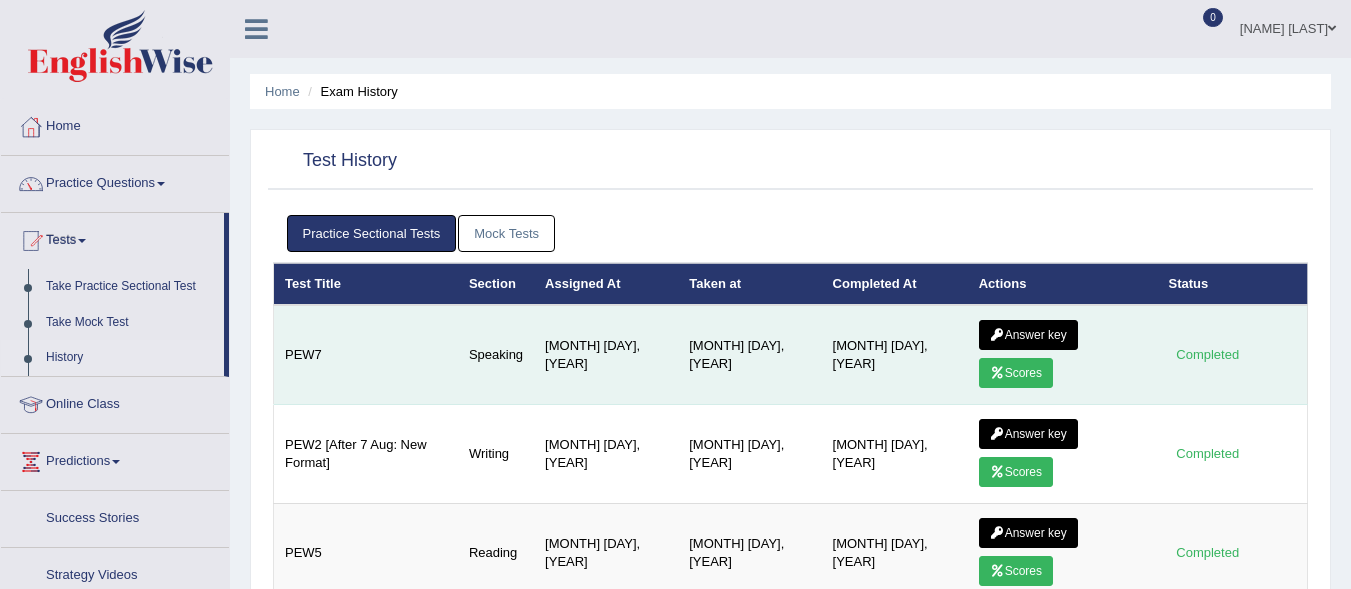 click on "Answer key" at bounding box center (1028, 335) 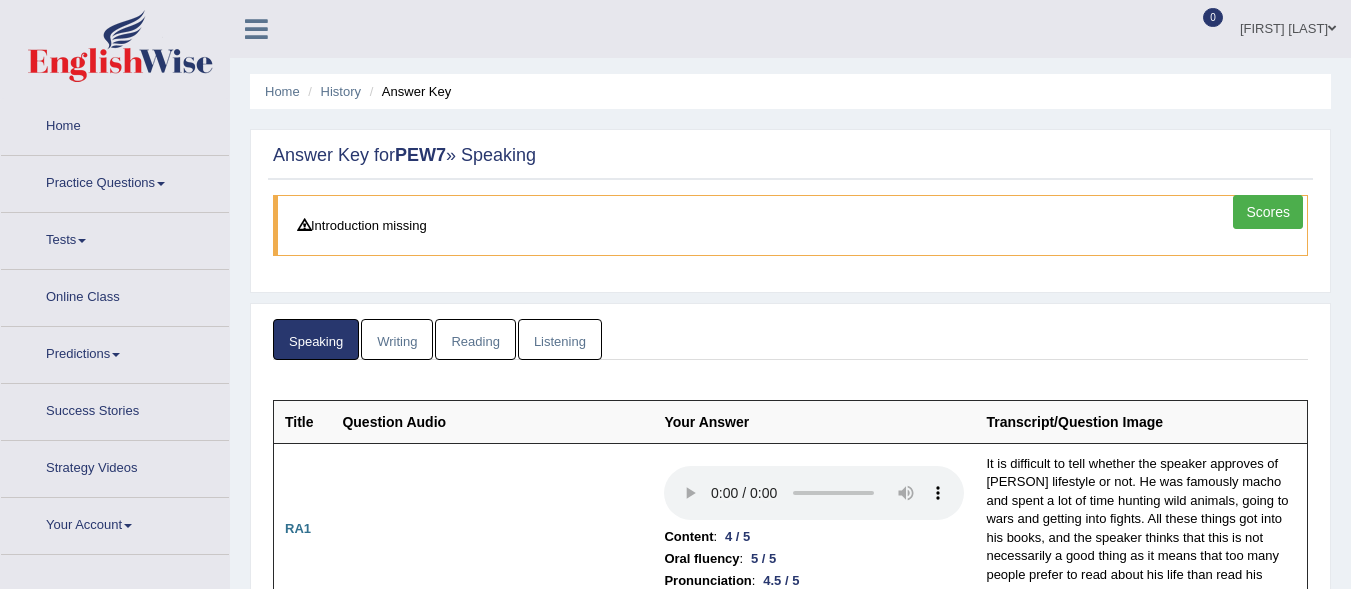 scroll, scrollTop: 156, scrollLeft: 0, axis: vertical 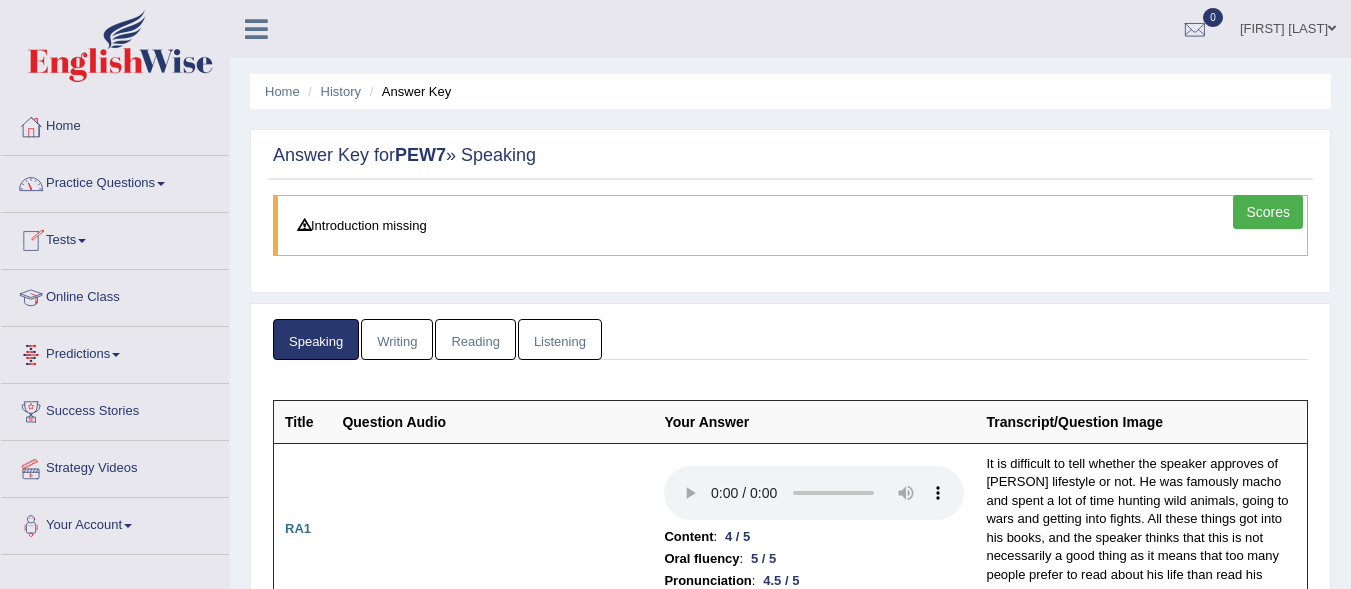 click on "History" at bounding box center [332, 91] 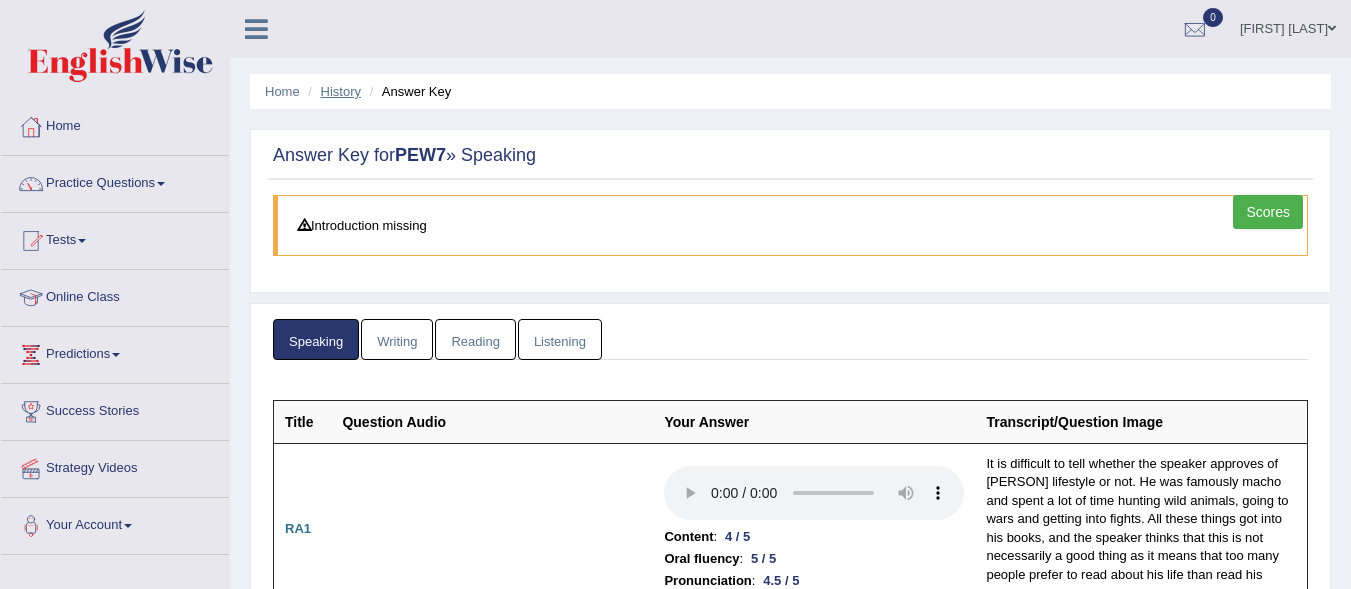 click on "History" at bounding box center (341, 91) 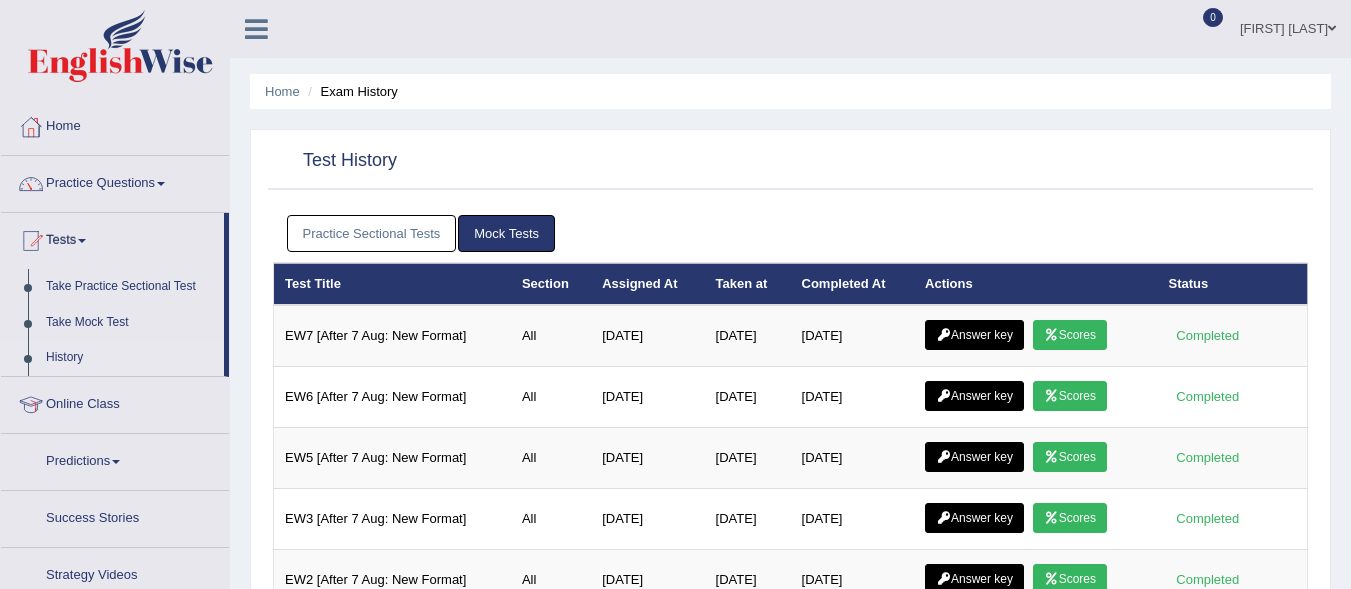 click on "Practice Sectional Tests" at bounding box center [372, 233] 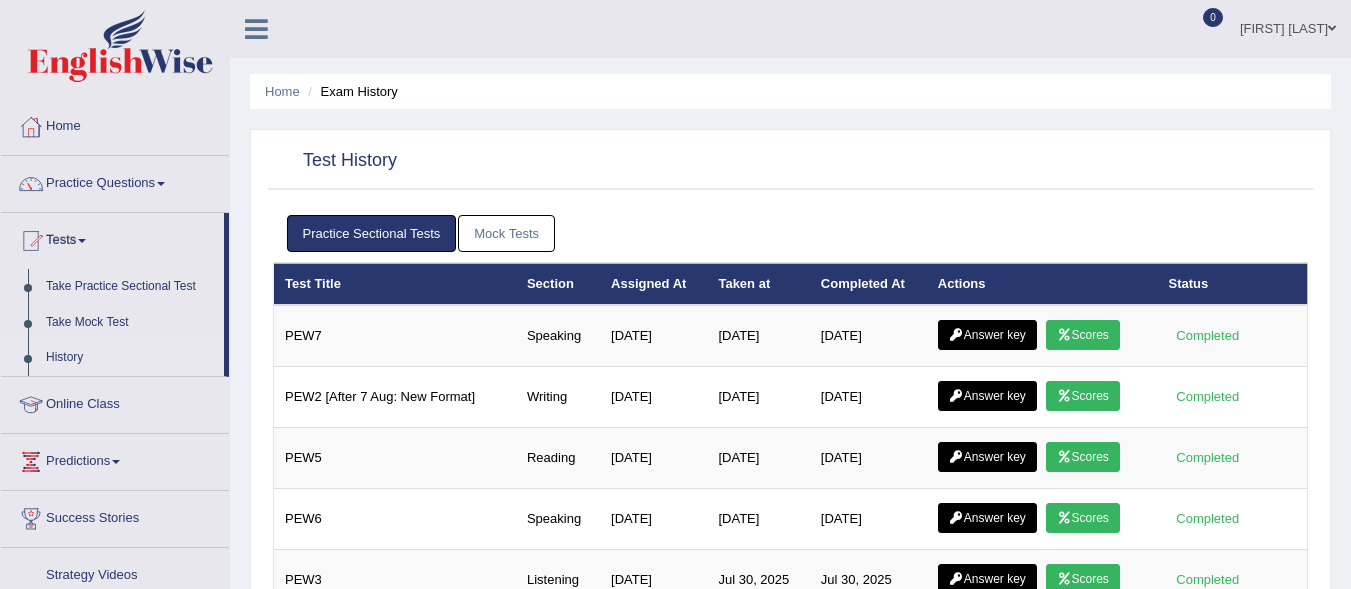 scroll, scrollTop: 0, scrollLeft: 0, axis: both 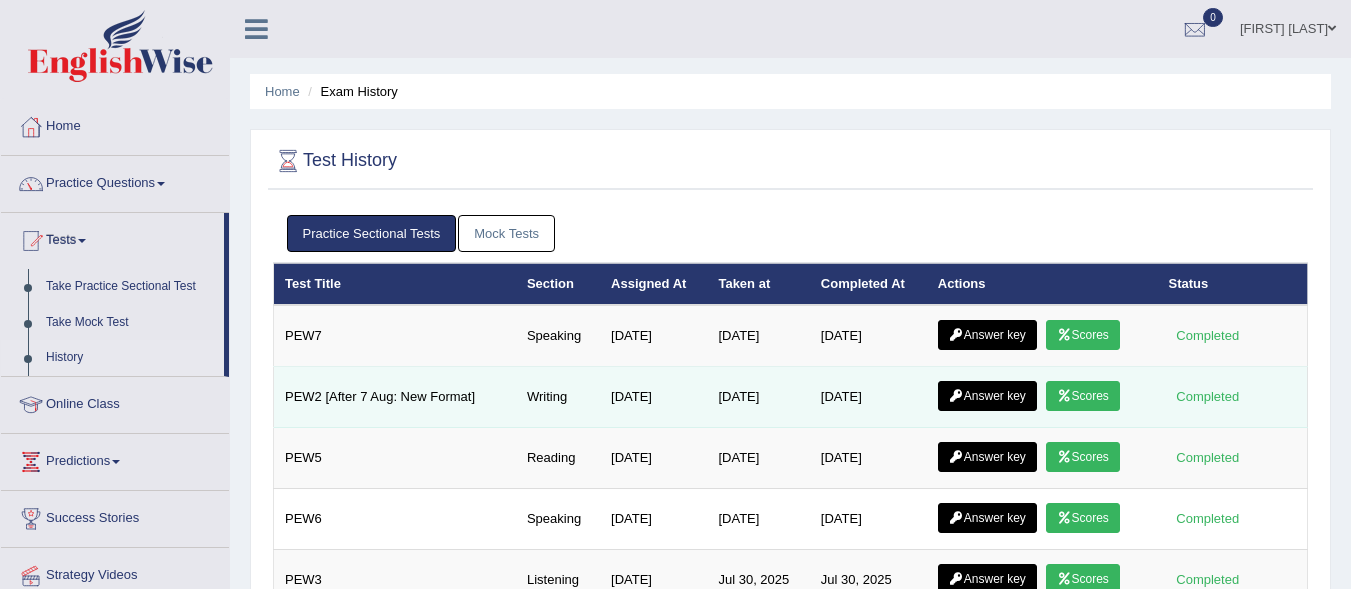 click on "Answer key" at bounding box center [987, 396] 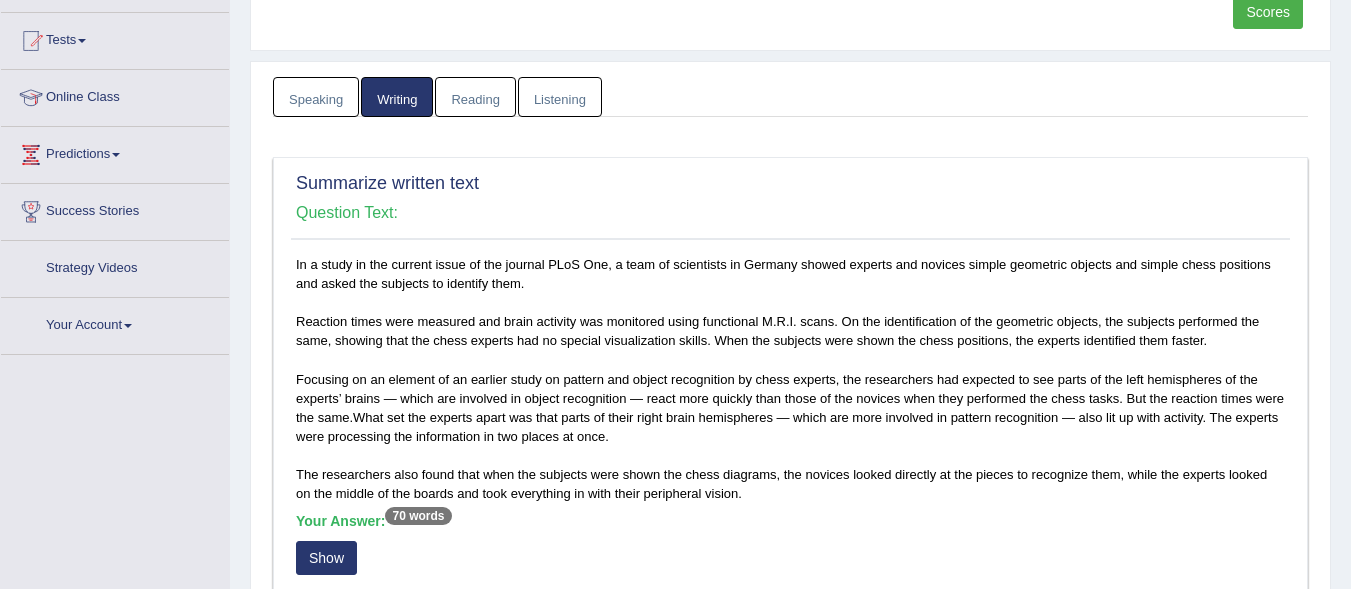 scroll, scrollTop: 237, scrollLeft: 0, axis: vertical 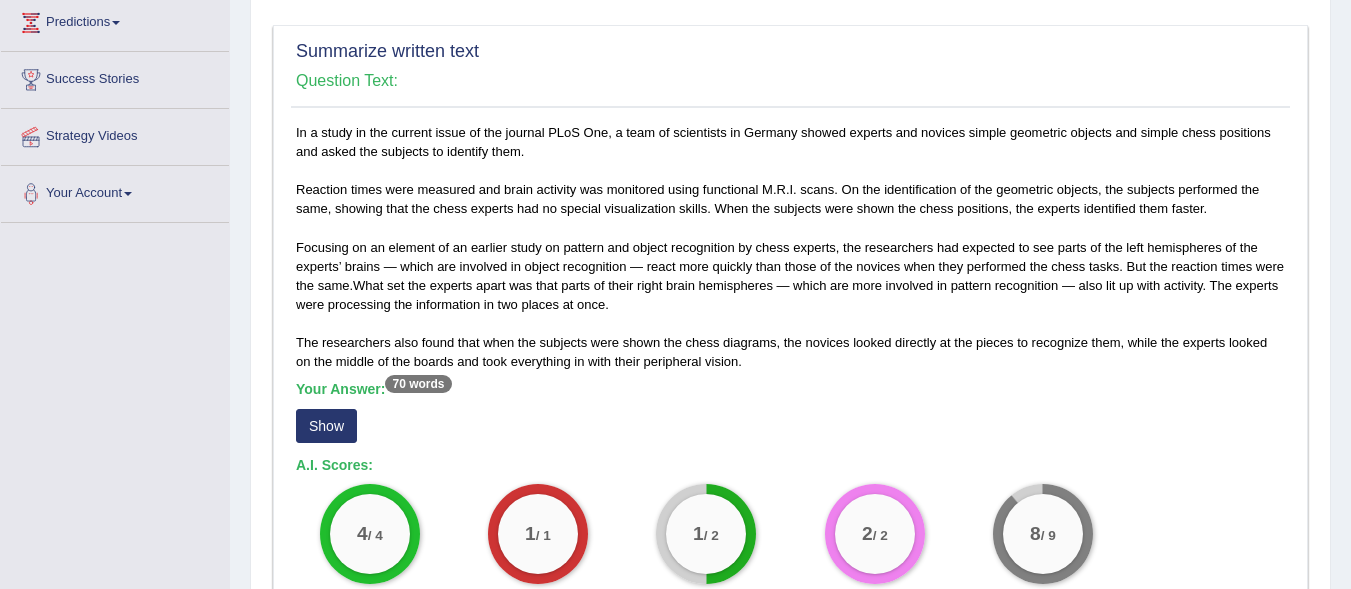 click on "In a study in the current issue of the journal PLoS One, a team of scientists in Germany showed experts and novices simple geometric objects and simple chess positions and asked the subjects to identify them. Reaction times were measured and brain activity was monitored using functional M.R.I. scans. On the identification of the geometric objects, the subjects performed the same, showing that the chess experts had no special visualization skills. When the subjects were shown the chess positions, the experts identified them faster. The researchers also found that when the subjects were shown the chess diagrams, the novices looked directly at the pieces to recognize them, while the experts looked on the middle of the boards and took everything in with their peripheral vision.										 Your Answer:  70 words Show A.I. Scores:
4  / 4 														 Content
1  / 1 														 Form 1  / 2" at bounding box center (790, 371) 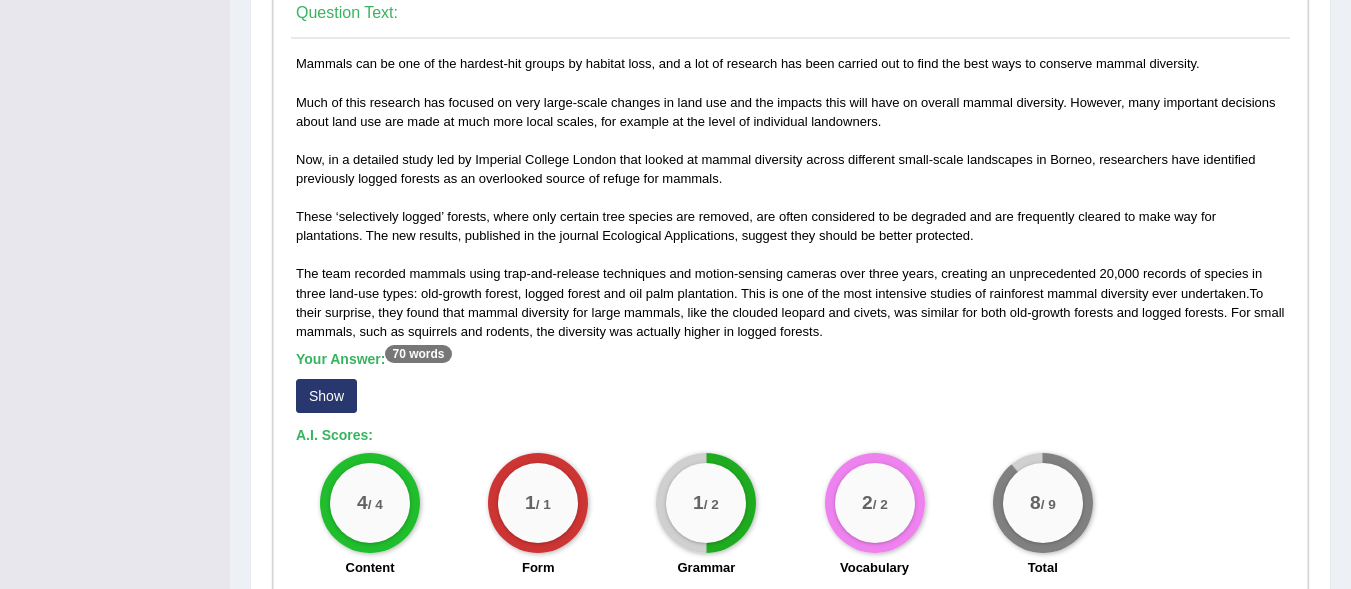 scroll, scrollTop: 1023, scrollLeft: 0, axis: vertical 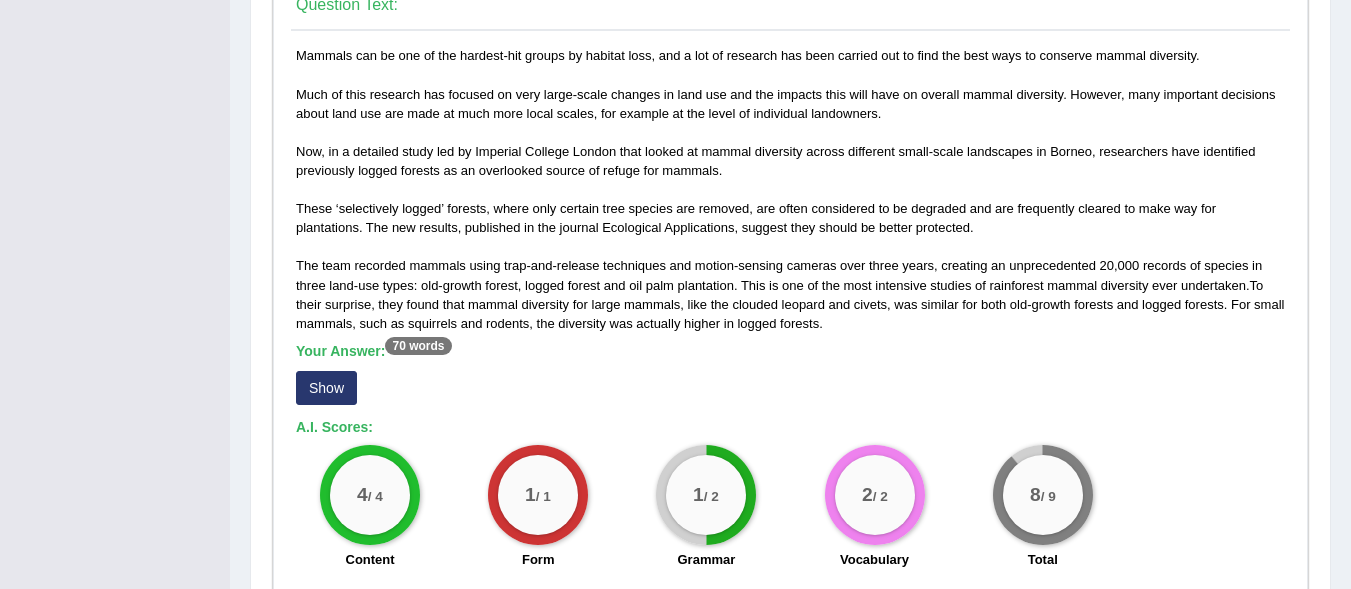 click on "Show" at bounding box center [326, 388] 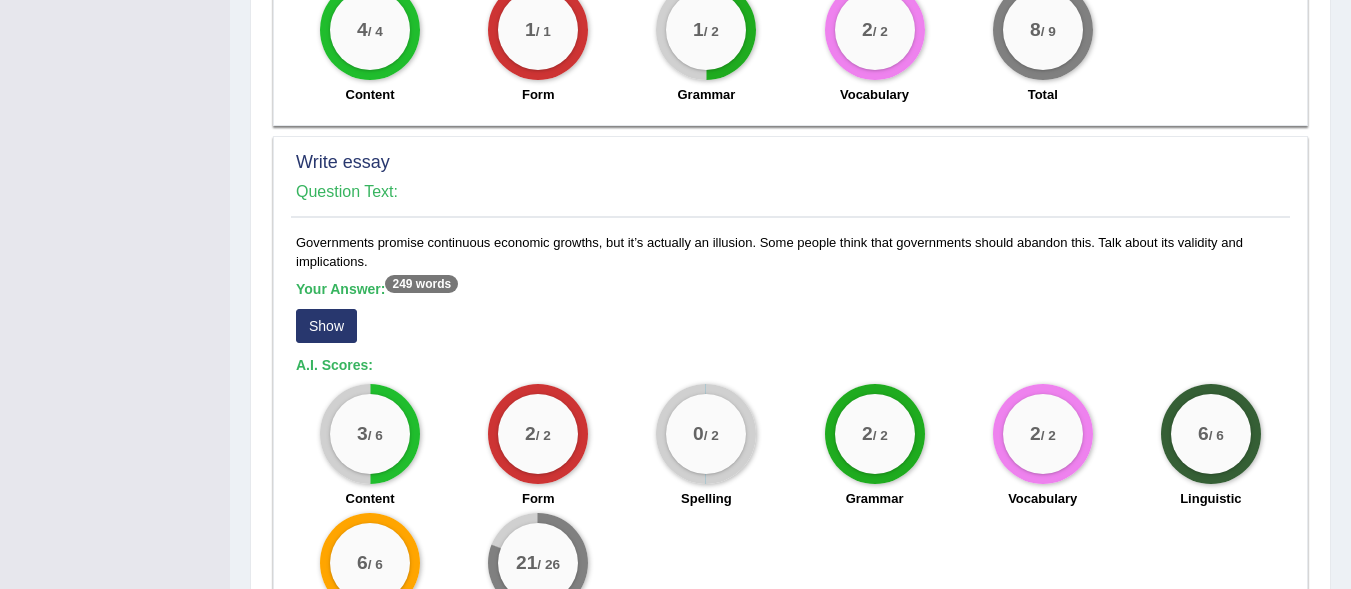 scroll, scrollTop: 1508, scrollLeft: 0, axis: vertical 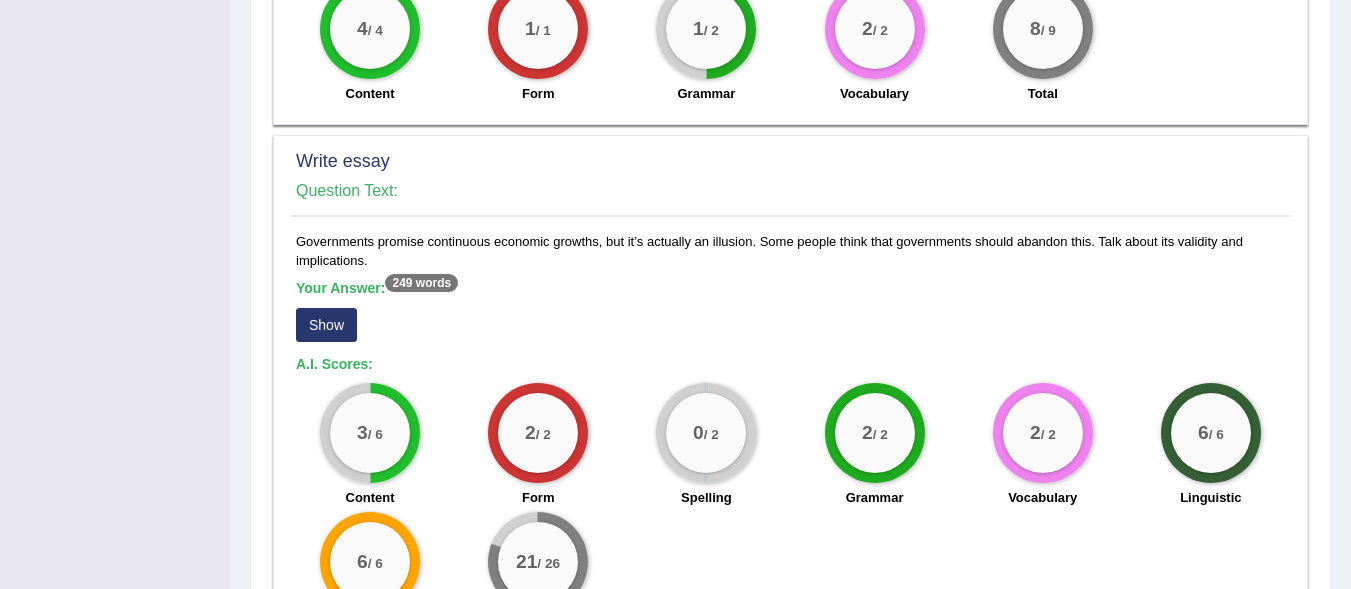 click on "Show" at bounding box center [326, 325] 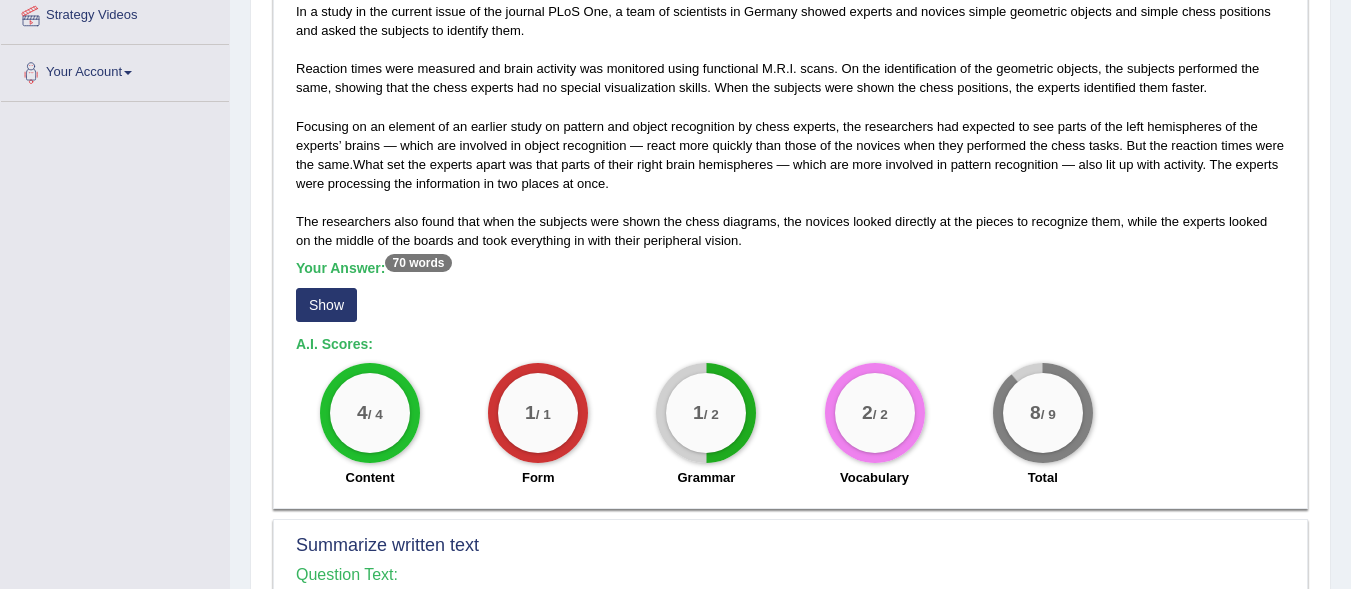 scroll, scrollTop: 0, scrollLeft: 0, axis: both 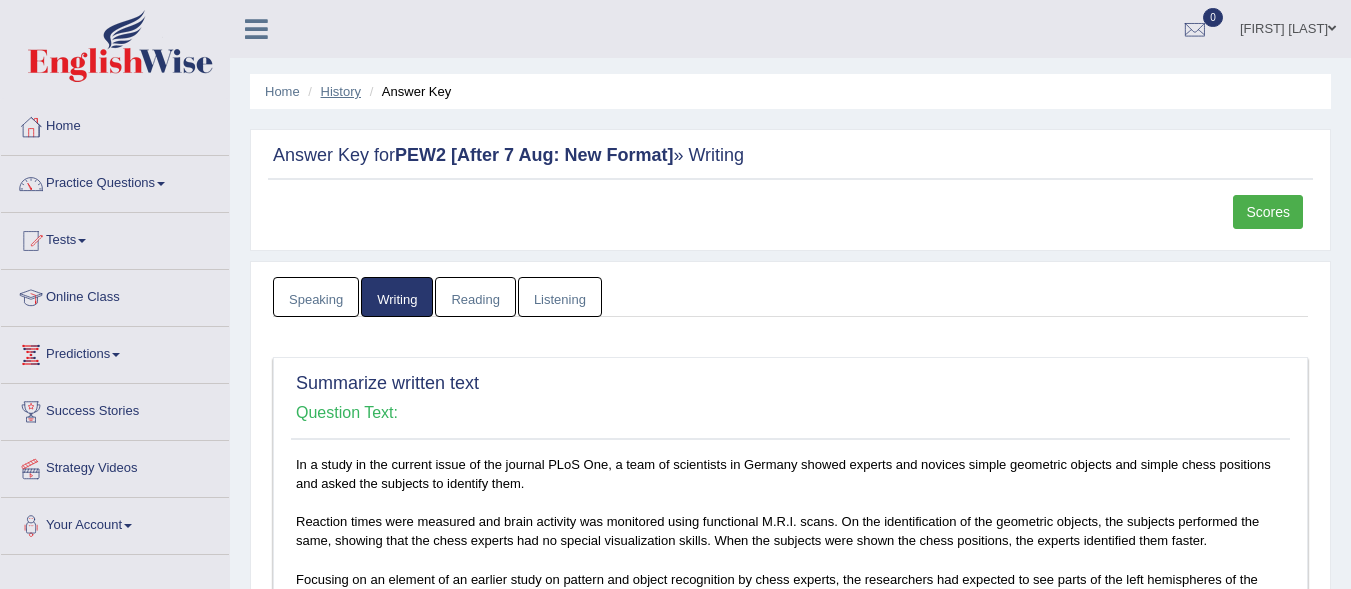click on "History" at bounding box center (341, 91) 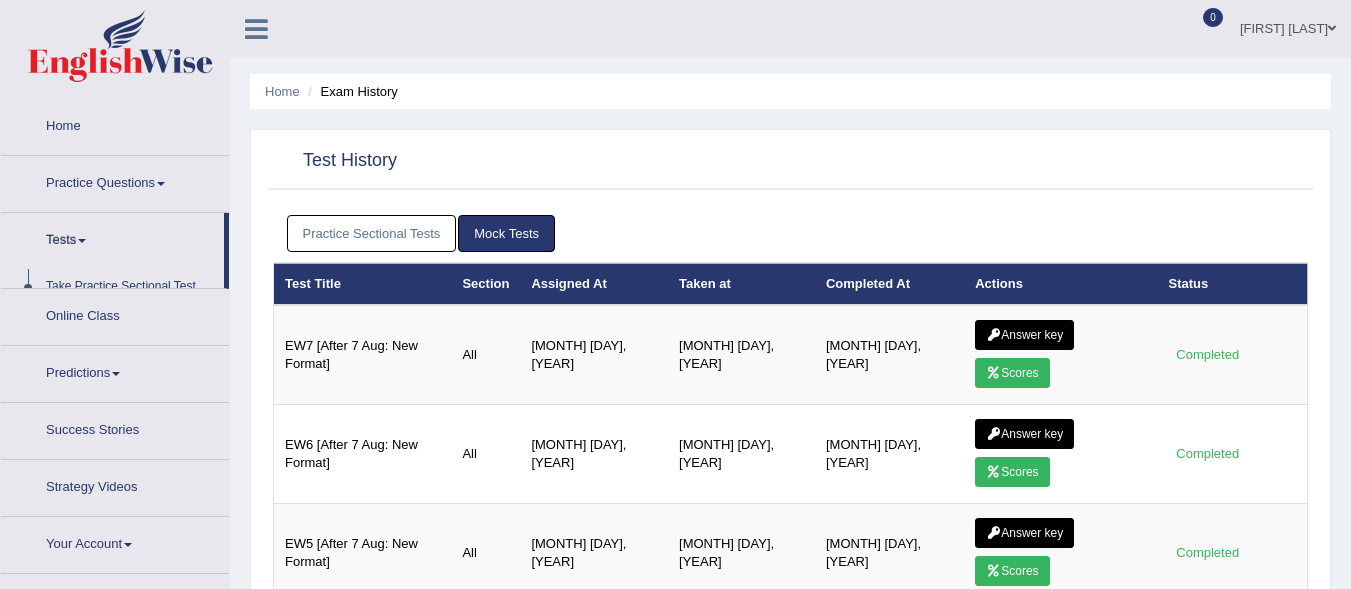scroll, scrollTop: 0, scrollLeft: 0, axis: both 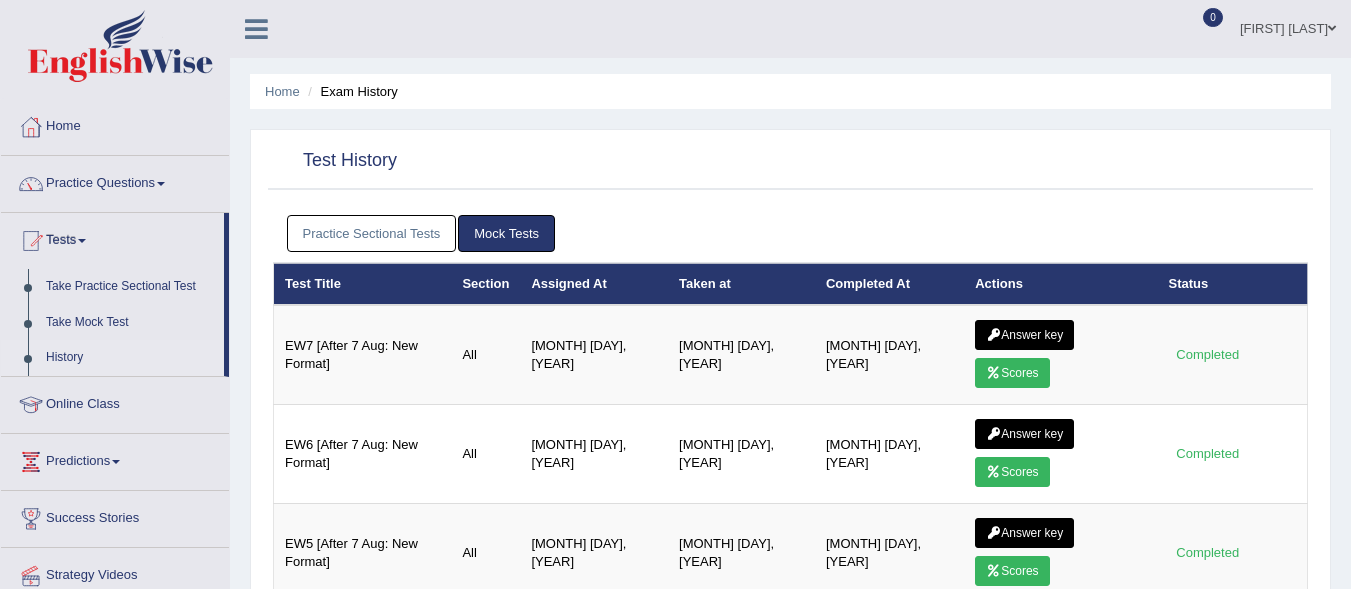 click on "Practice Sectional Tests" at bounding box center [372, 233] 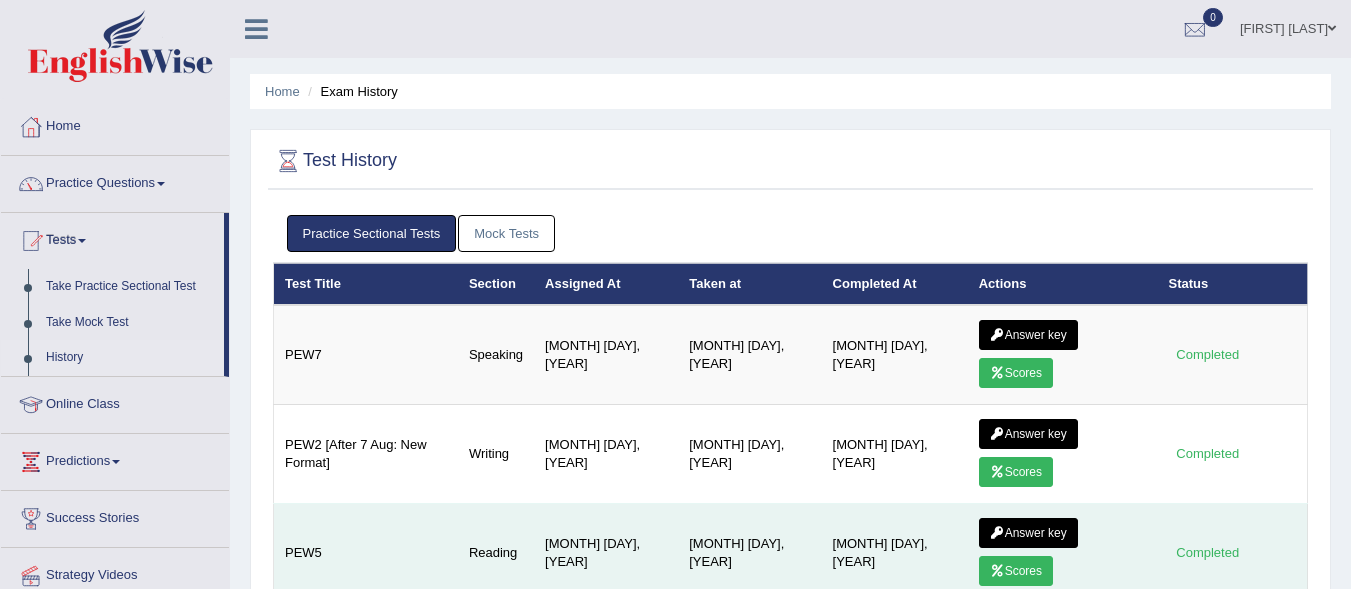 click on "Answer key" at bounding box center (1028, 533) 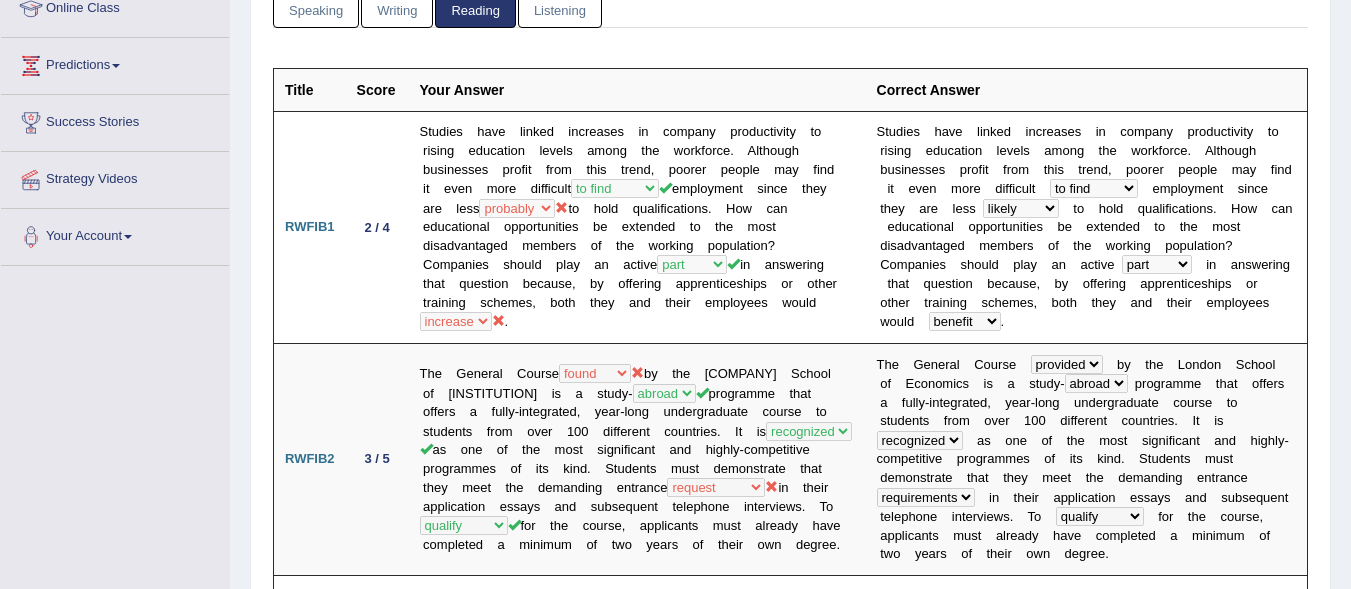 scroll, scrollTop: 290, scrollLeft: 0, axis: vertical 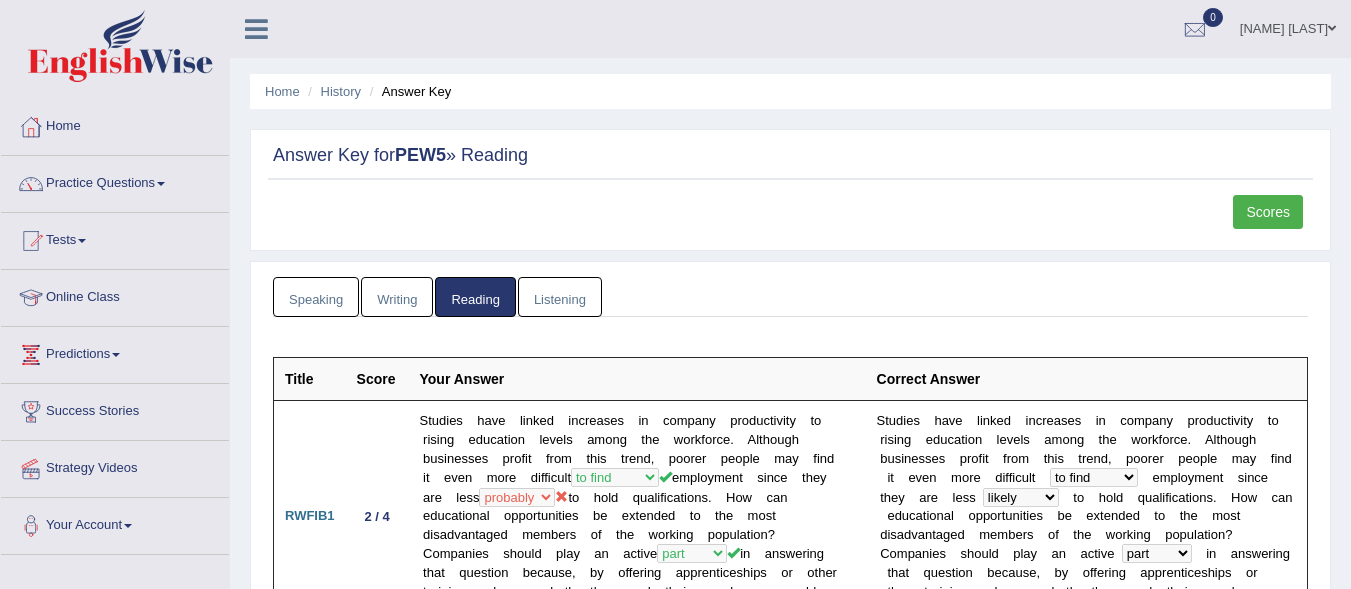 click on "Scores" at bounding box center [1268, 212] 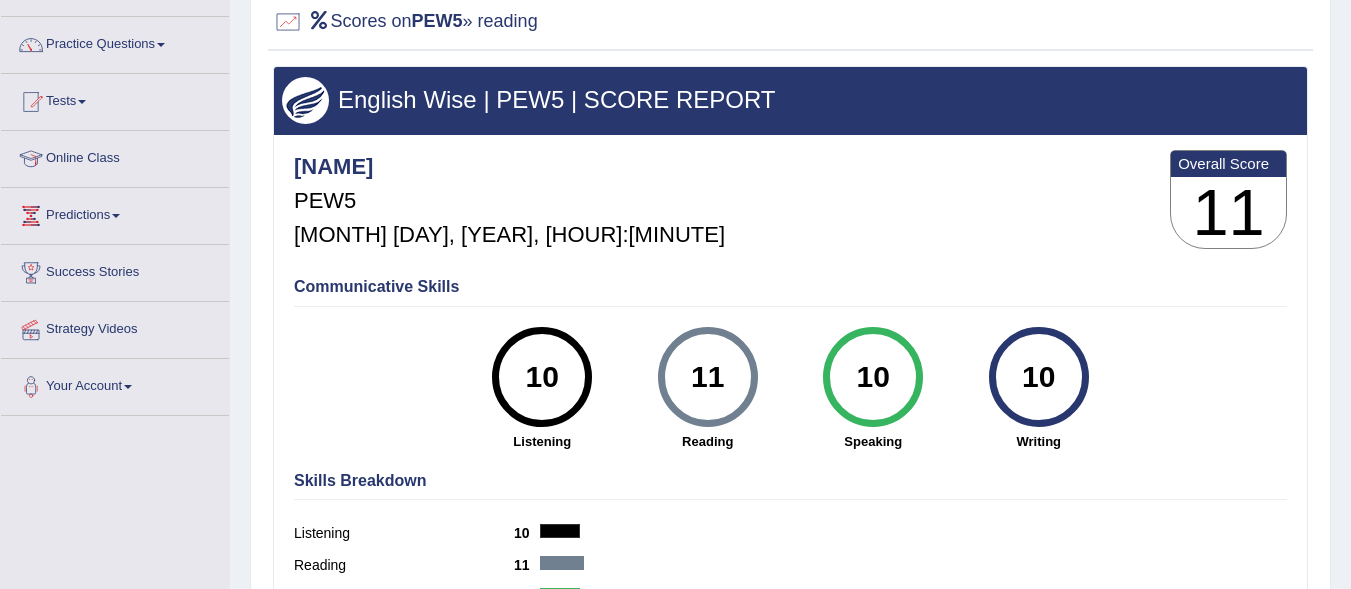 scroll, scrollTop: 0, scrollLeft: 0, axis: both 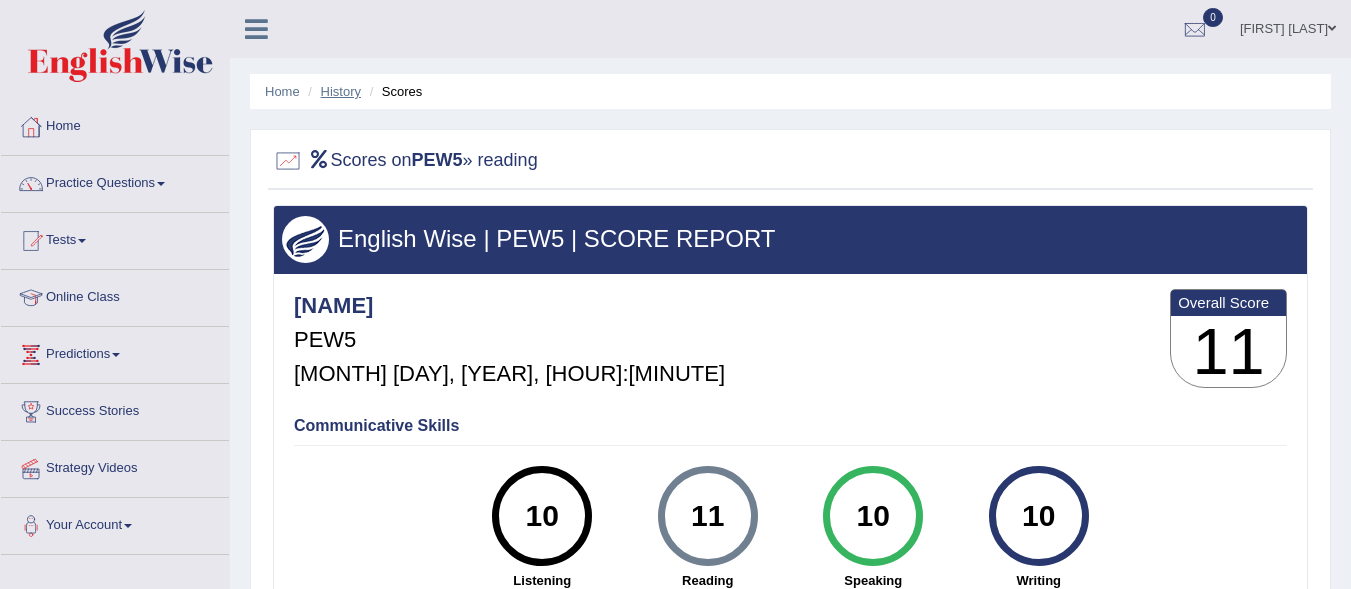 click on "History" at bounding box center (341, 91) 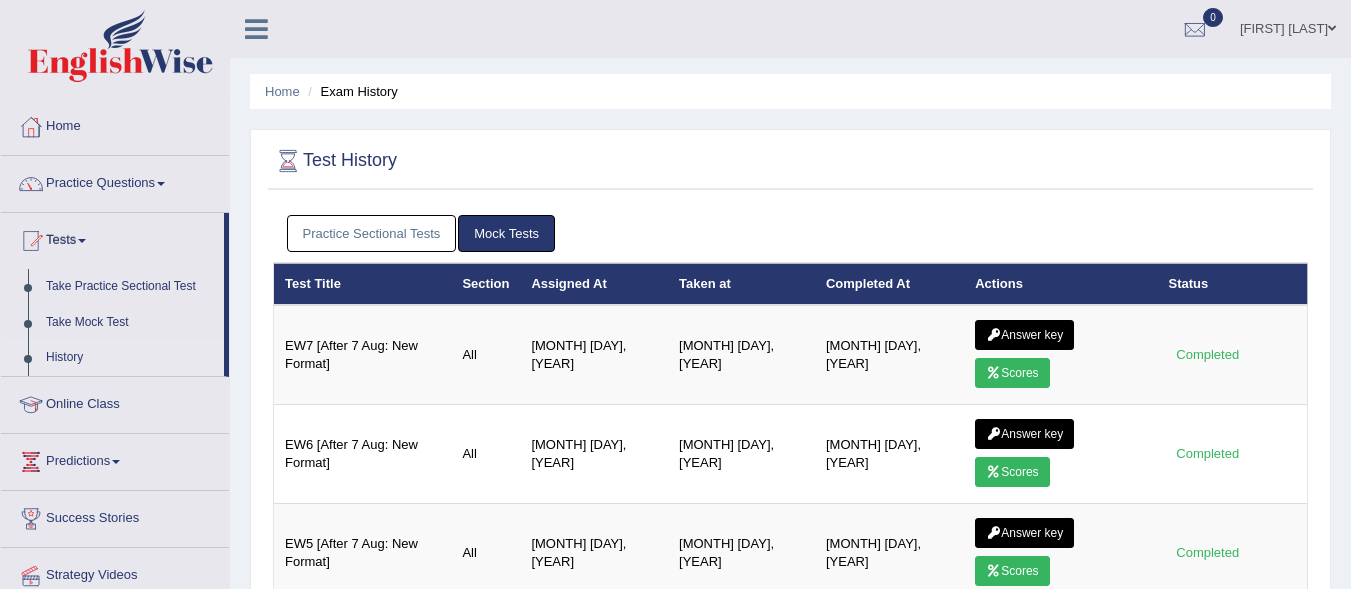 scroll, scrollTop: 0, scrollLeft: 0, axis: both 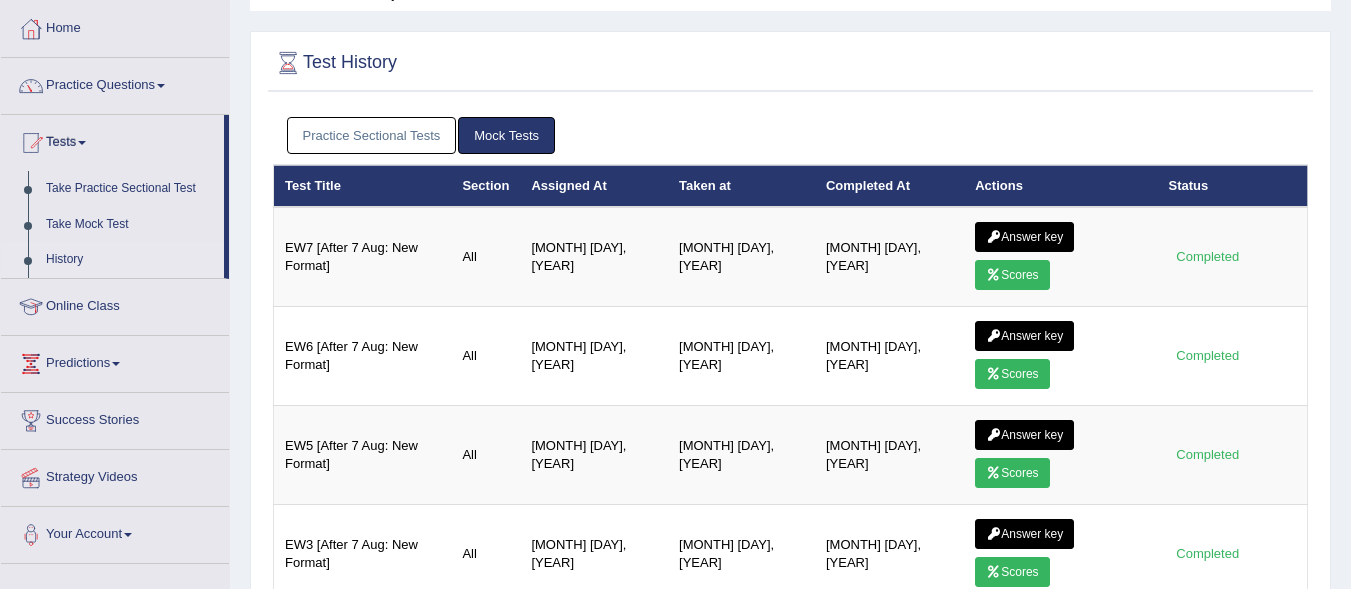 click on "Practice Sectional Tests" at bounding box center (372, 135) 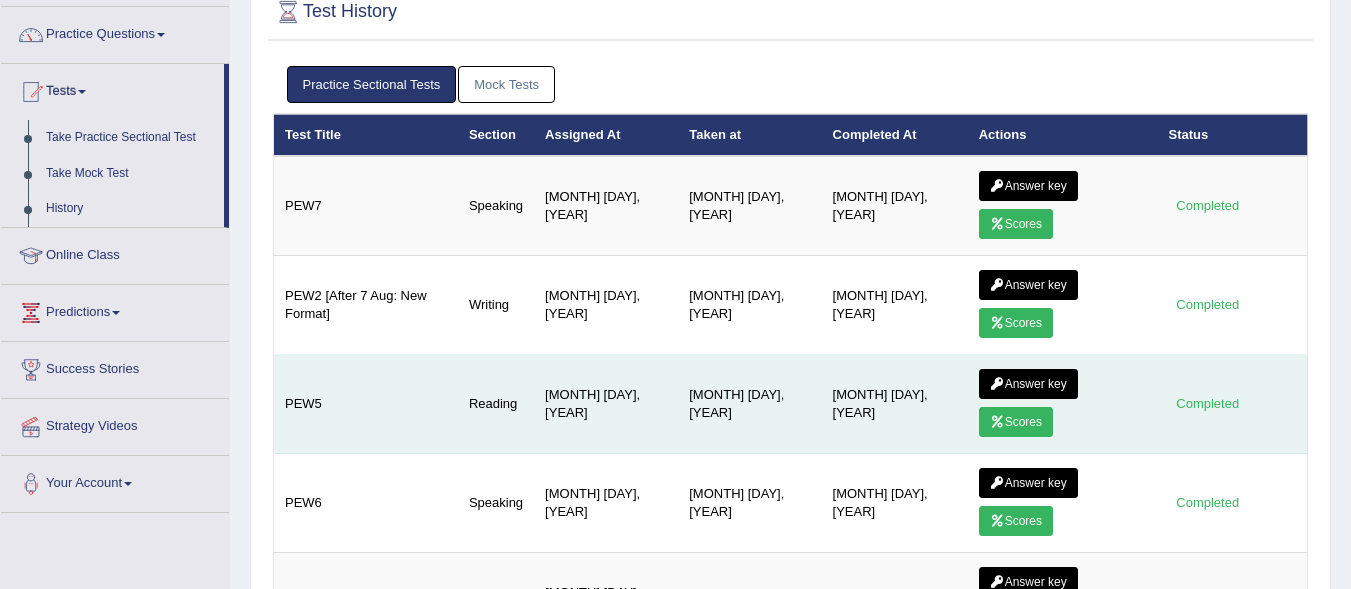 scroll, scrollTop: 151, scrollLeft: 0, axis: vertical 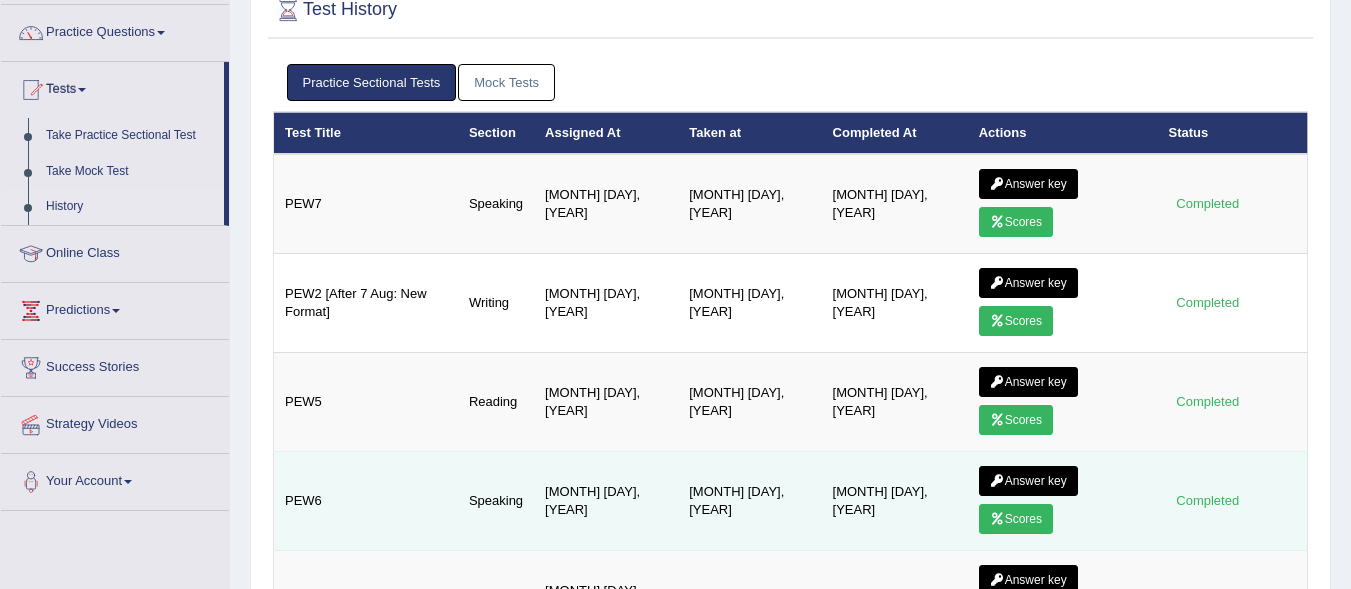 click on "Answer key" at bounding box center (1028, 481) 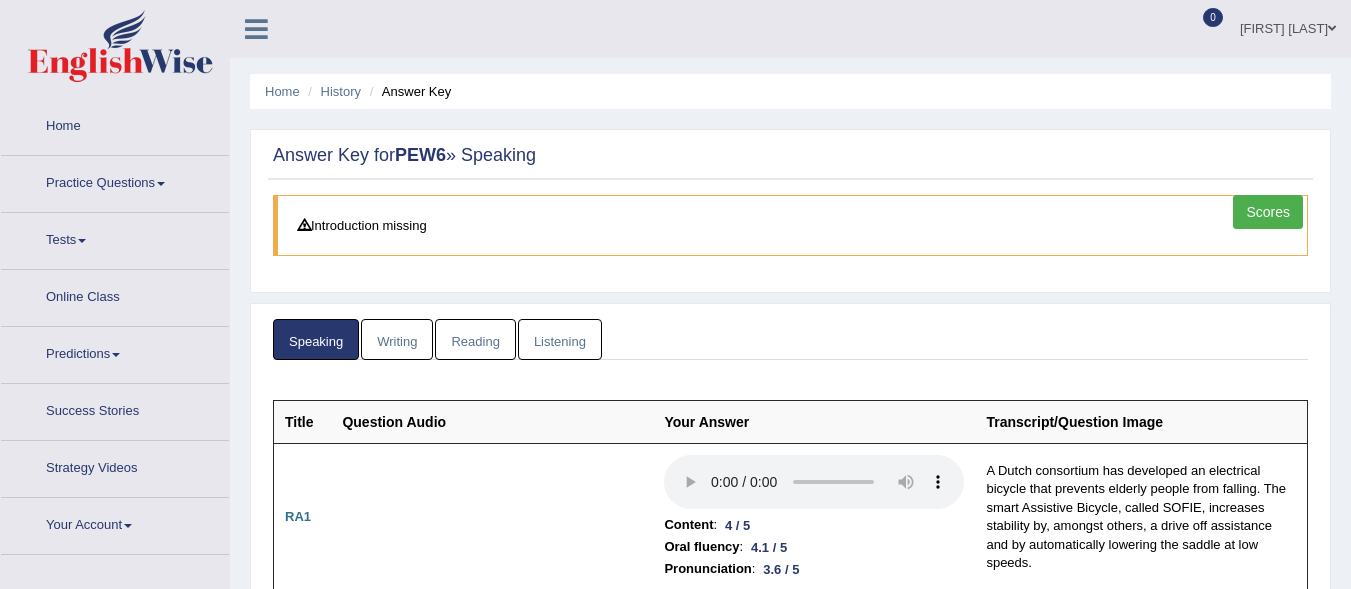 scroll, scrollTop: 109, scrollLeft: 0, axis: vertical 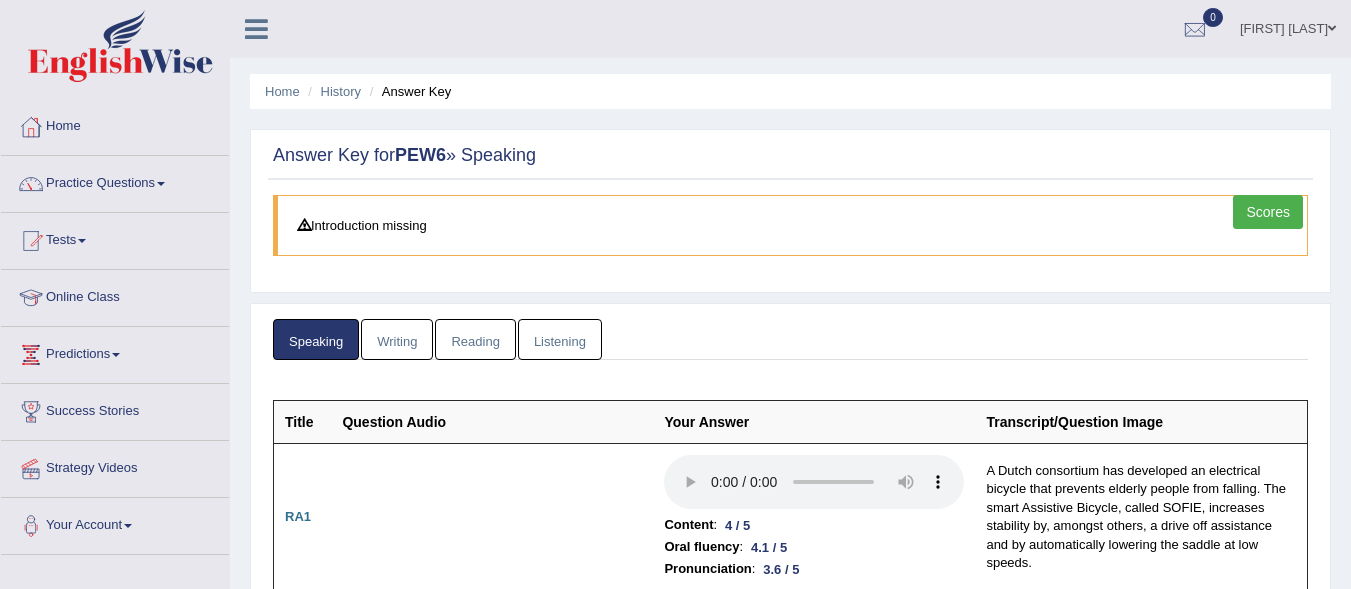 click on "Scores" at bounding box center (1268, 212) 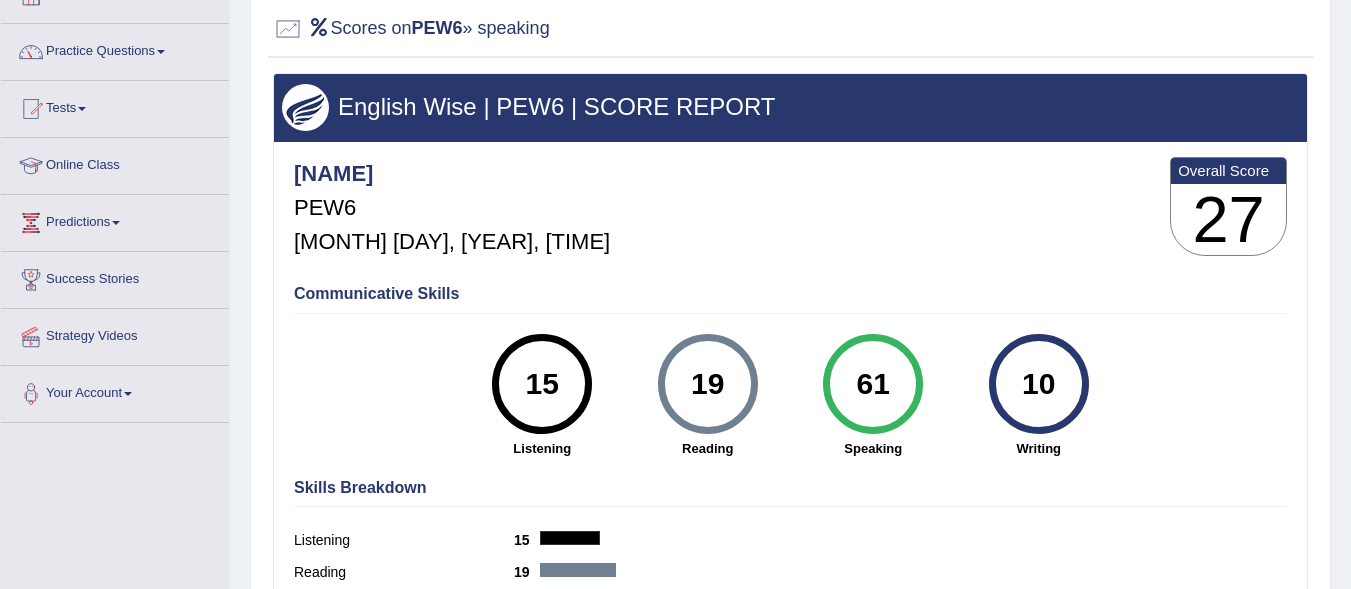 scroll, scrollTop: 142, scrollLeft: 0, axis: vertical 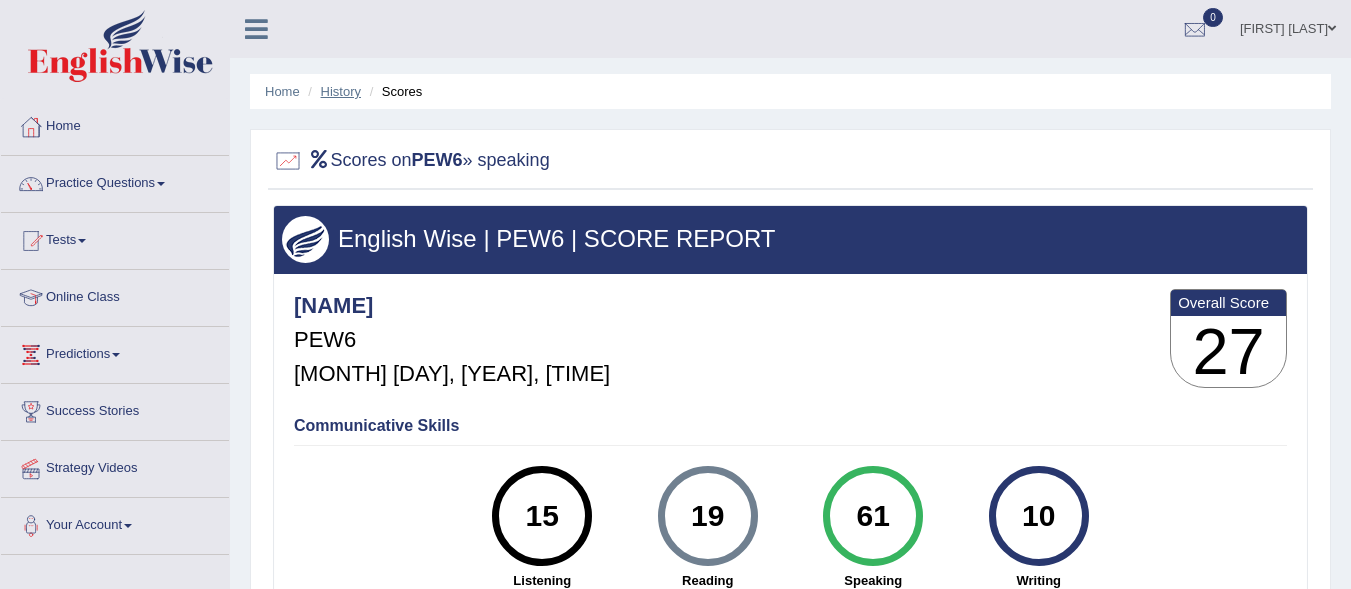 click on "History" at bounding box center (341, 91) 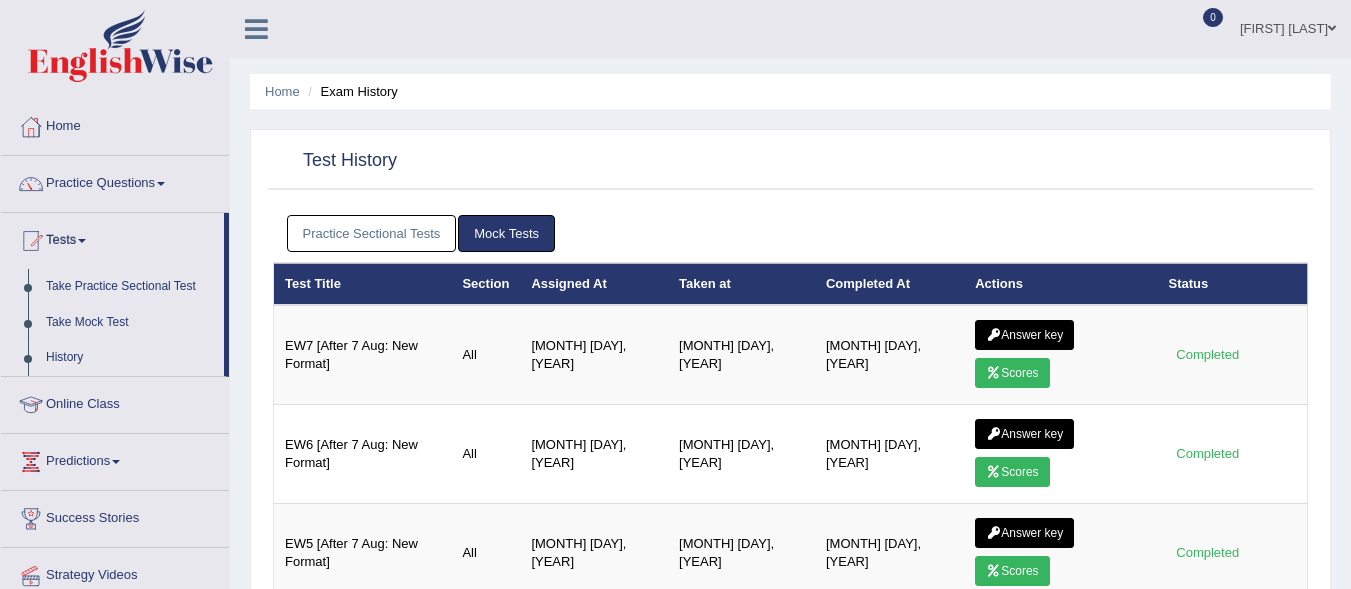 scroll, scrollTop: 0, scrollLeft: 0, axis: both 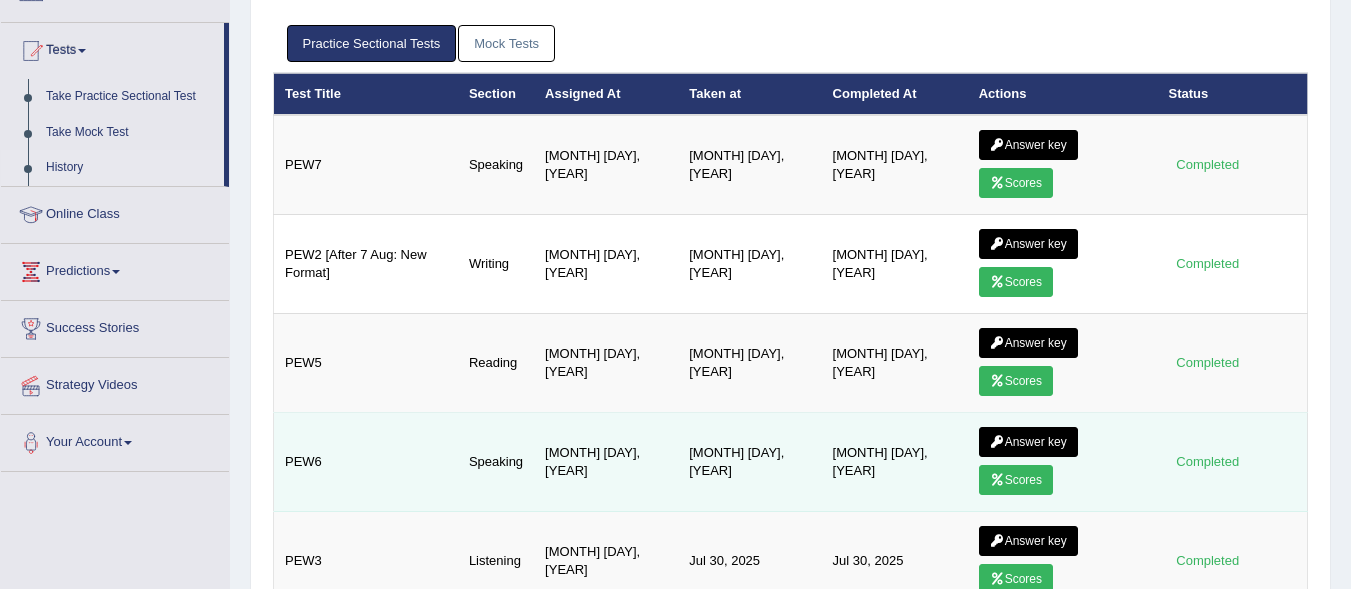 click on "Answer key" at bounding box center [1028, 442] 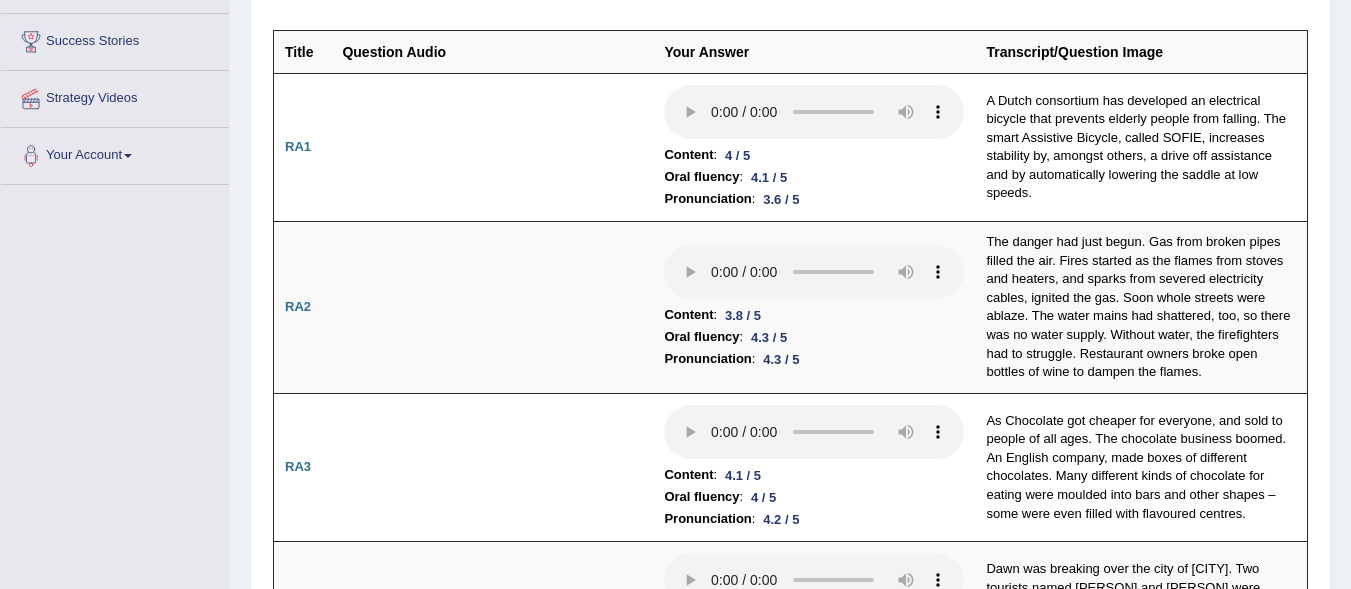 scroll, scrollTop: 376, scrollLeft: 0, axis: vertical 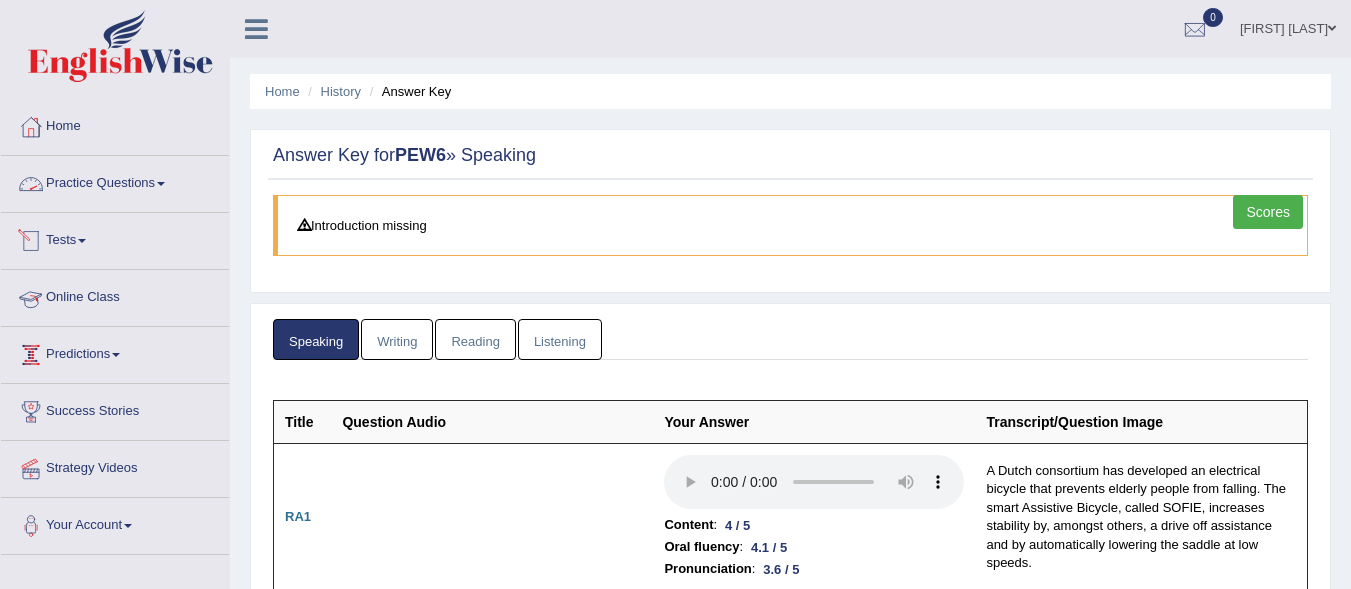 click on "Practice Questions" at bounding box center (115, 181) 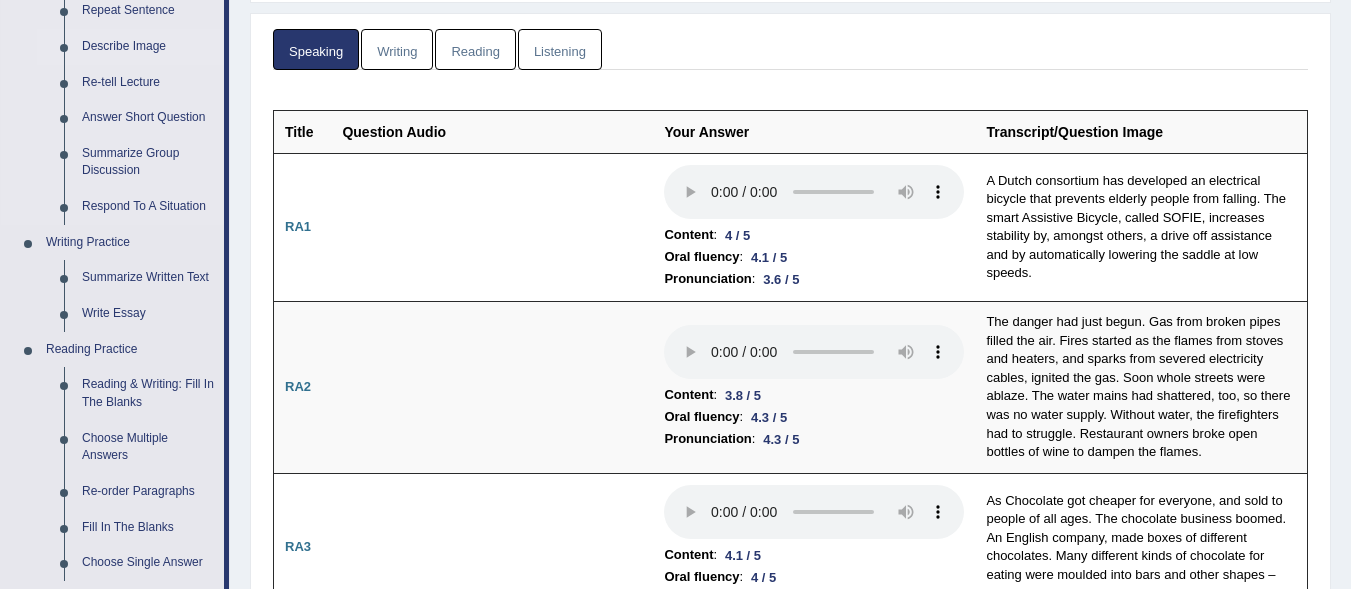 scroll, scrollTop: 291, scrollLeft: 0, axis: vertical 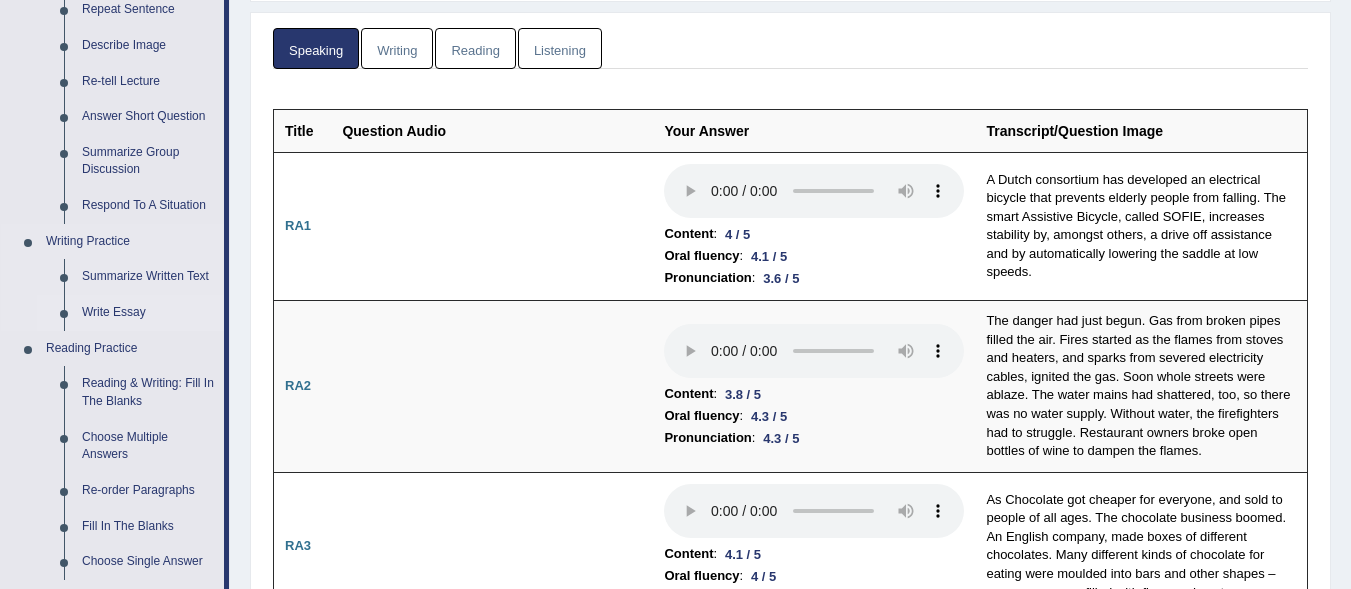 click on "Write Essay" at bounding box center (148, 313) 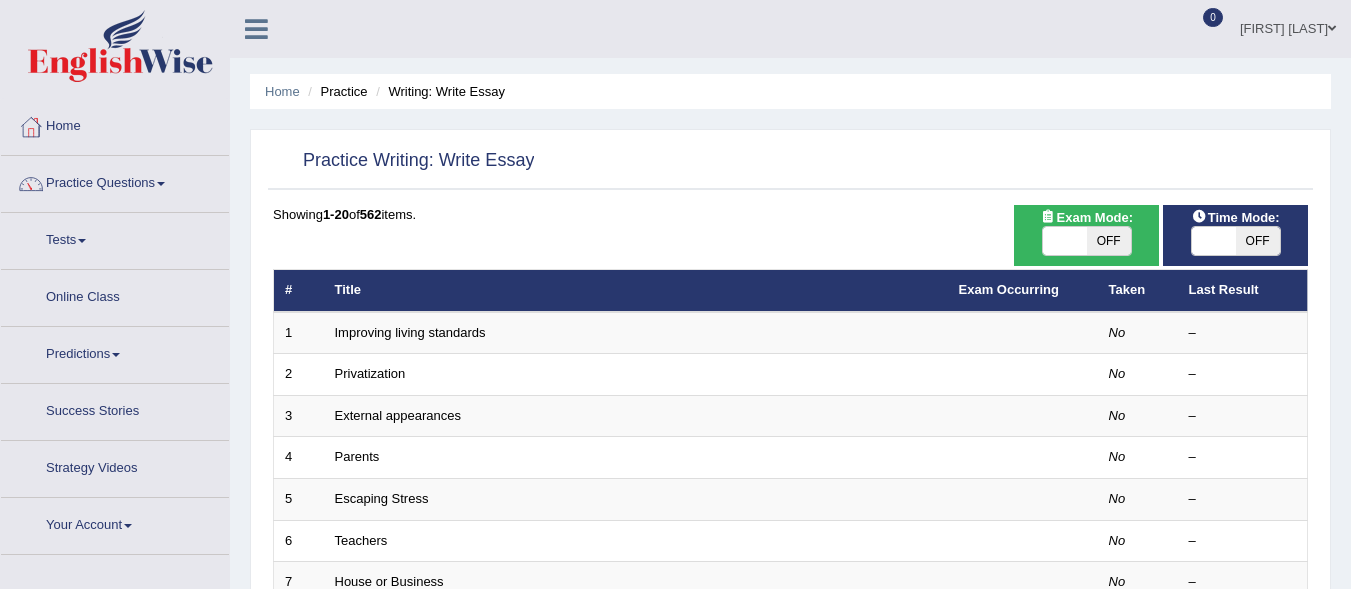 click on "External appearances" at bounding box center [636, 416] 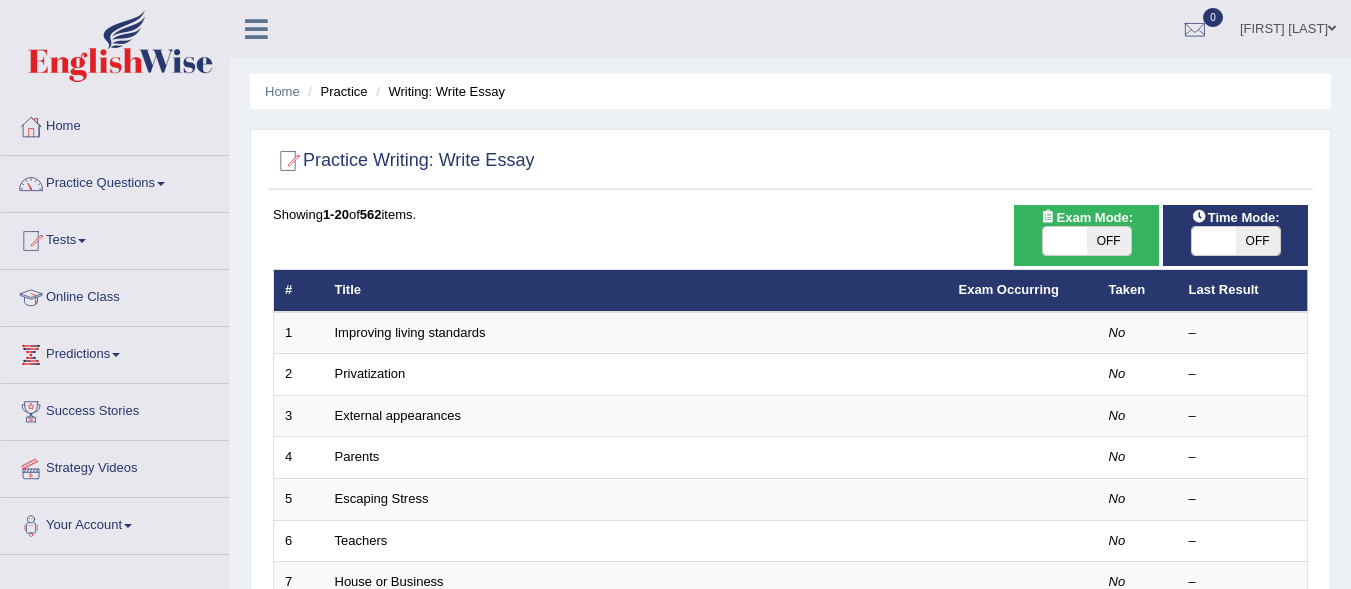 scroll, scrollTop: 0, scrollLeft: 0, axis: both 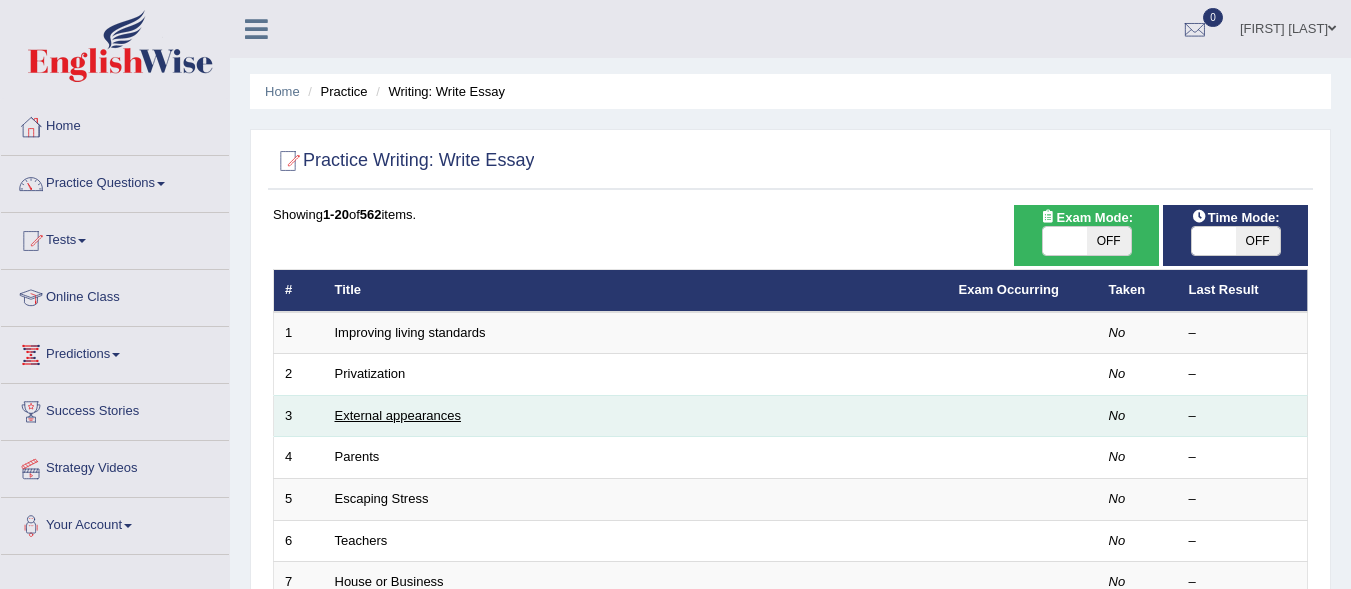 click on "External appearances" at bounding box center [398, 415] 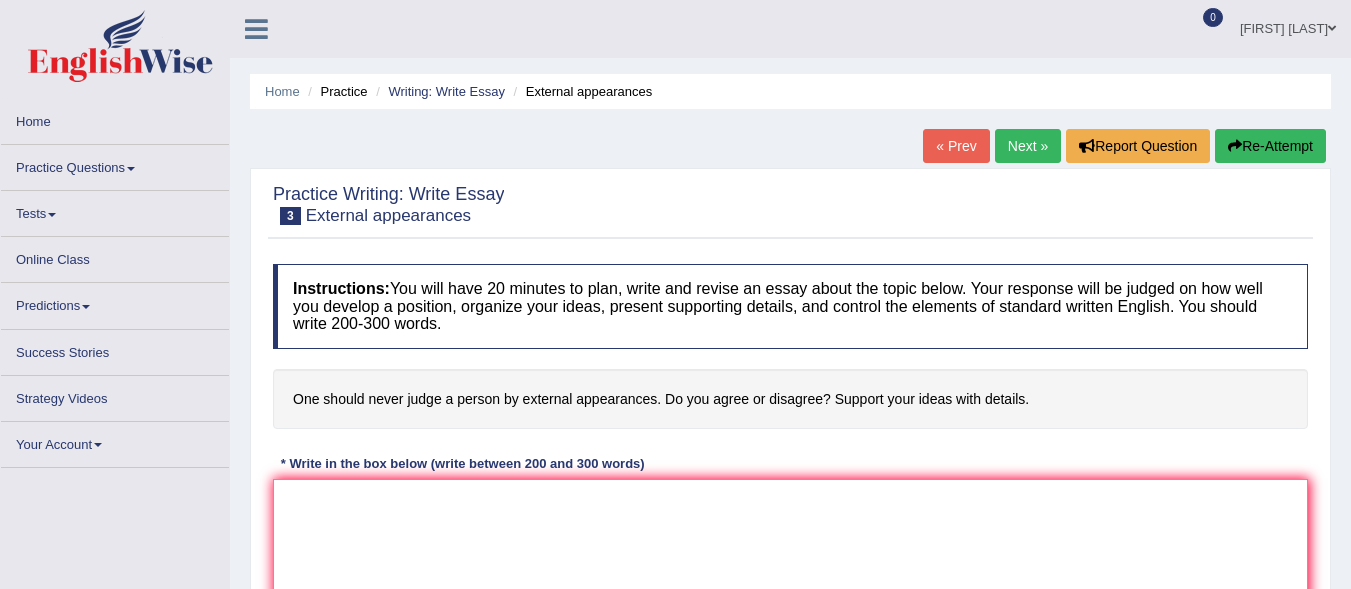 scroll, scrollTop: 168, scrollLeft: 0, axis: vertical 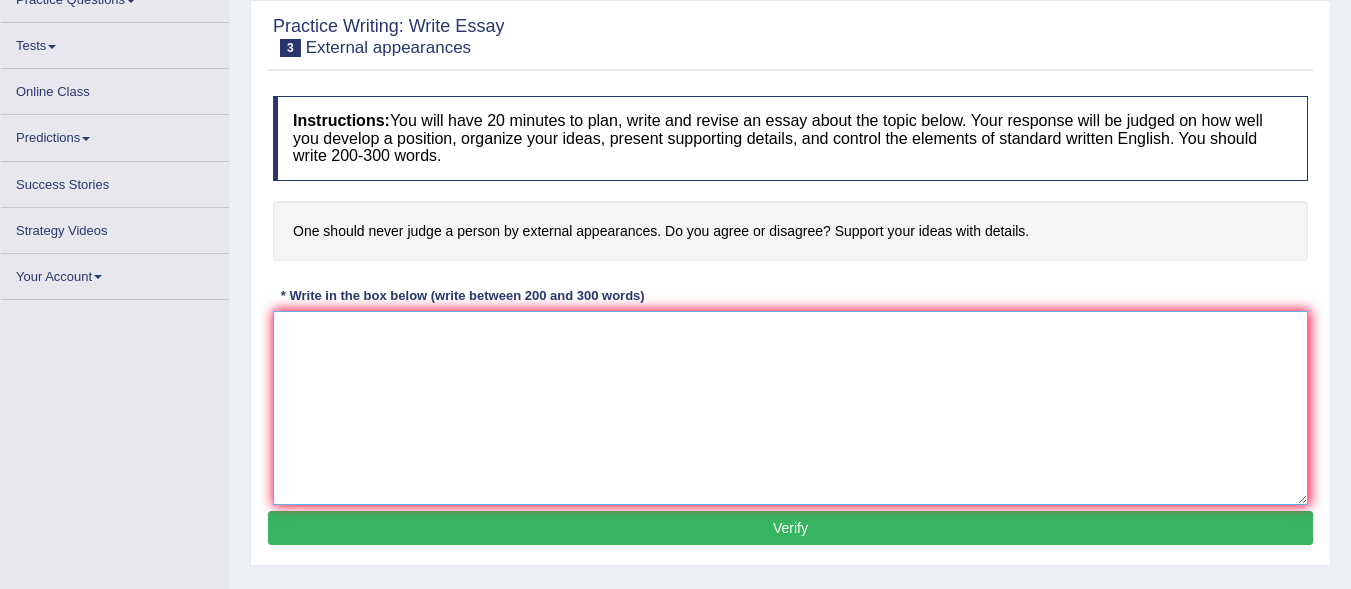 click at bounding box center [790, 408] 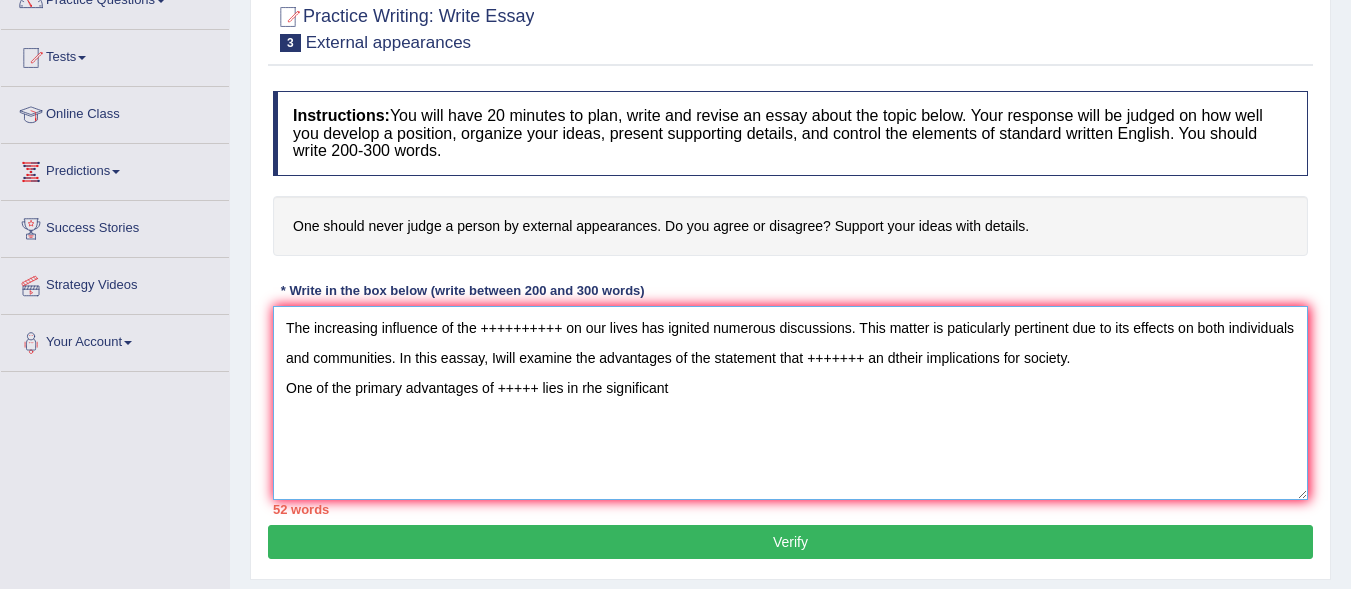 click on "The increasing influence of the ++++++++++ on our lives has ignited numerous discussions. This matter is paticularly pertinent due to its effects on both individuals and communities. In this eassay, Iwill examine the advantages of the statement that +++++++ an dtheir implications for society.
One of the primary advantages of +++++ lies in rhe significant" at bounding box center (790, 403) 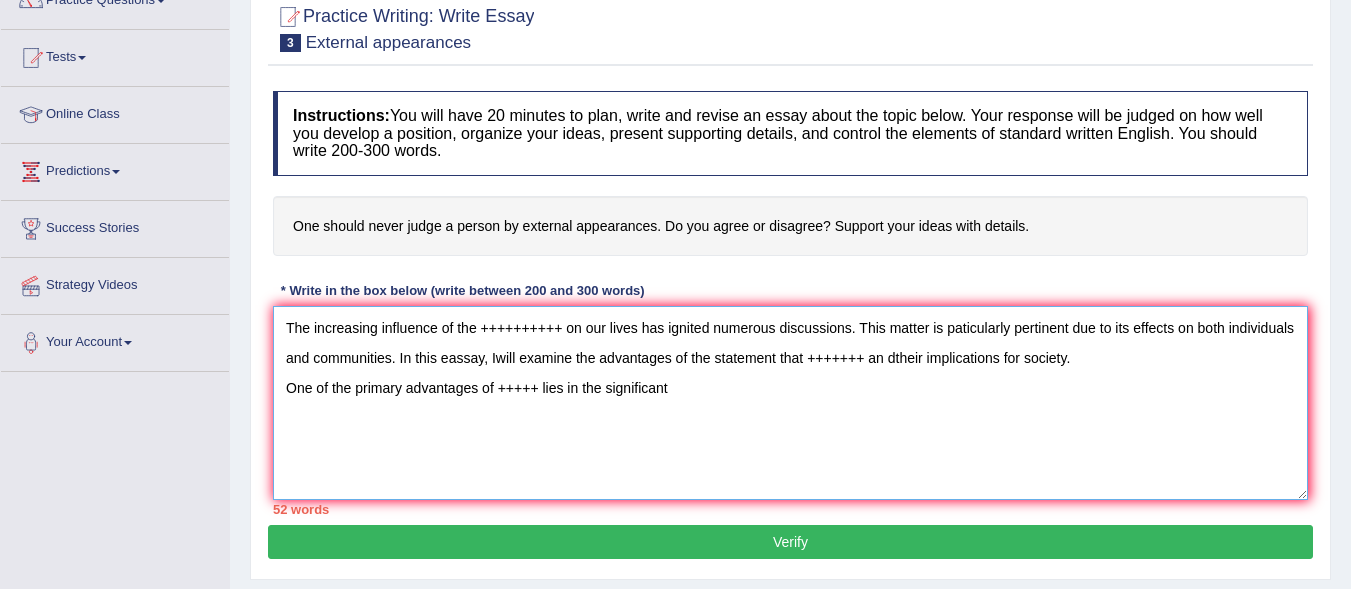 click on "The increasing influence of the ++++++++++ on our lives has ignited numerous discussions. This matter is paticularly pertinent due to its effects on both individuals and communities. In this eassay, Iwill examine the advantages of the statement that +++++++ an dtheir implications for society.
One of the primary advantages of +++++ lies in the significant" at bounding box center [790, 403] 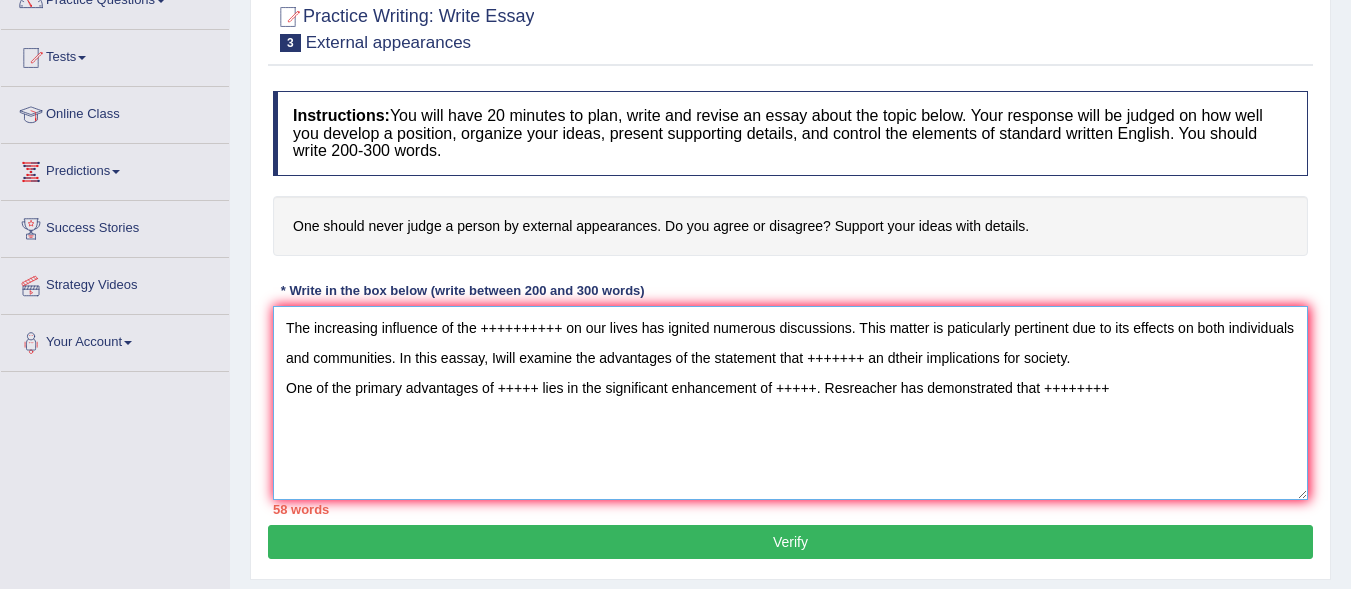 click on "The increasing influence of the ++++++++++ on our lives has ignited numerous discussions. This matter is paticularly pertinent due to its effects on both individuals and communities. In this eassay, Iwill examine the advantages of the statement that +++++++ an dtheir implications for society.
One of the primary advantages of +++++ lies in the significant enhancement of +++++. Resreacher has demonstrated that ++++++++" at bounding box center (790, 403) 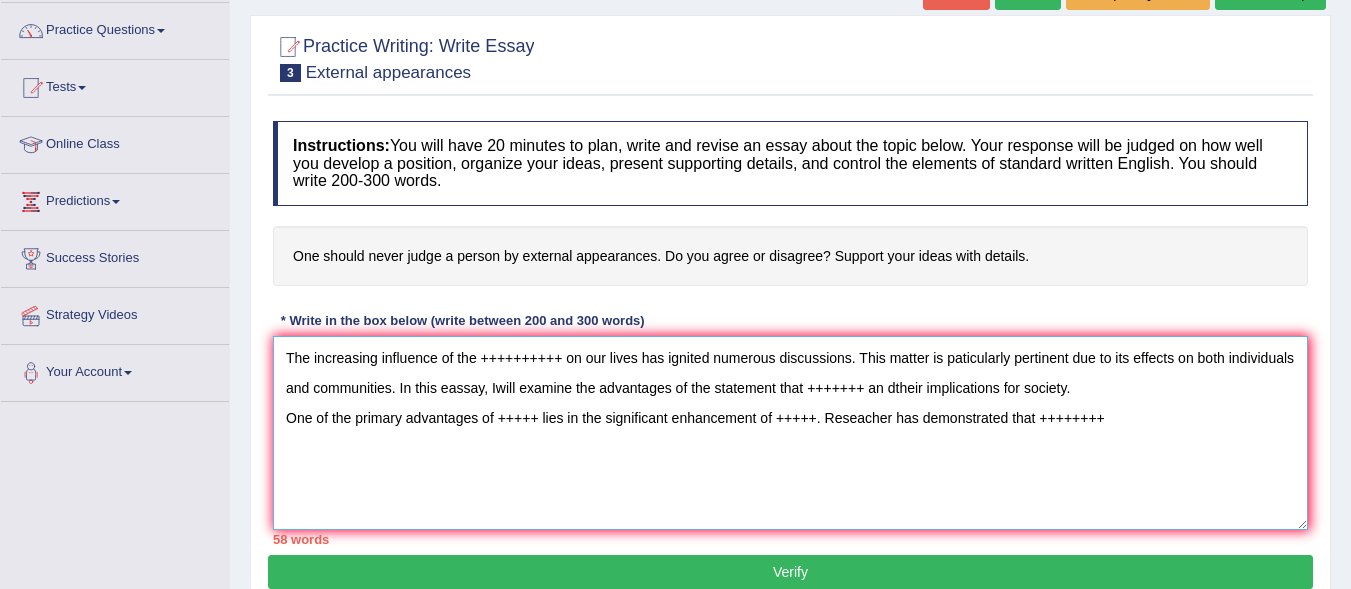 scroll, scrollTop: 154, scrollLeft: 0, axis: vertical 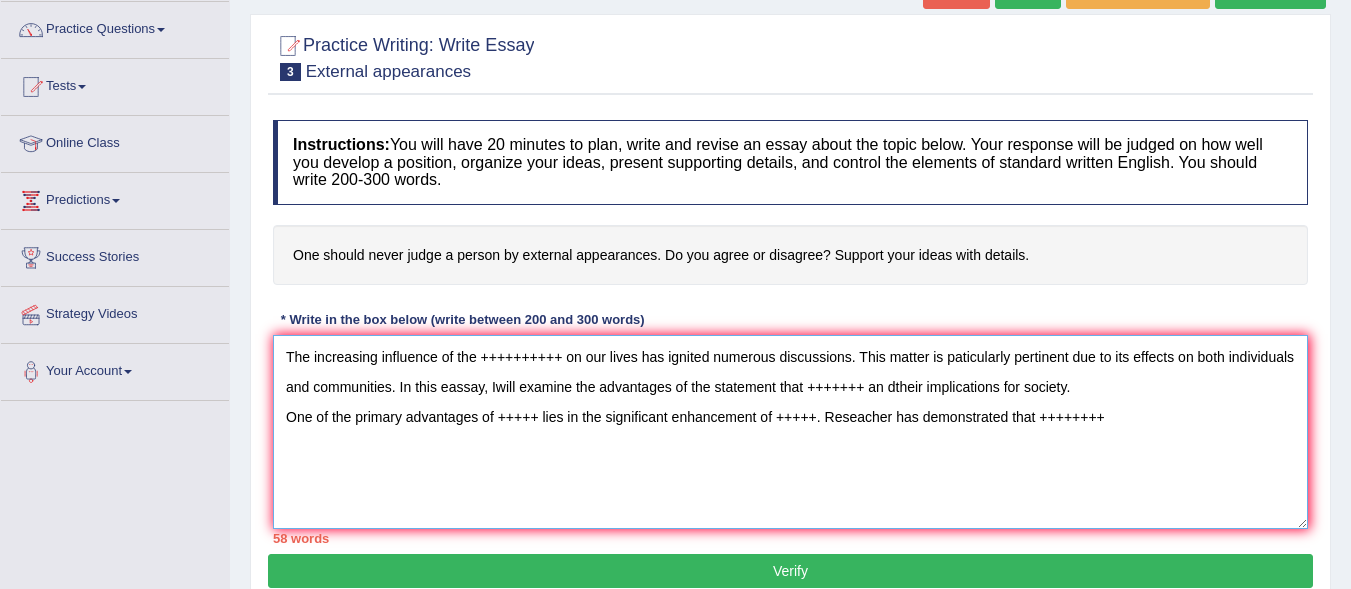 click on "The increasing influence of the ++++++++++ on our lives has ignited numerous discussions. This matter is paticularly pertinent due to its effects on both individuals and communities. In this eassay, Iwill examine the advantages of the statement that +++++++ an dtheir implications for society.
One of the primary advantages of +++++ lies in the significant enhancement of +++++. Reseacher has demonstrated that ++++++++" at bounding box center [790, 432] 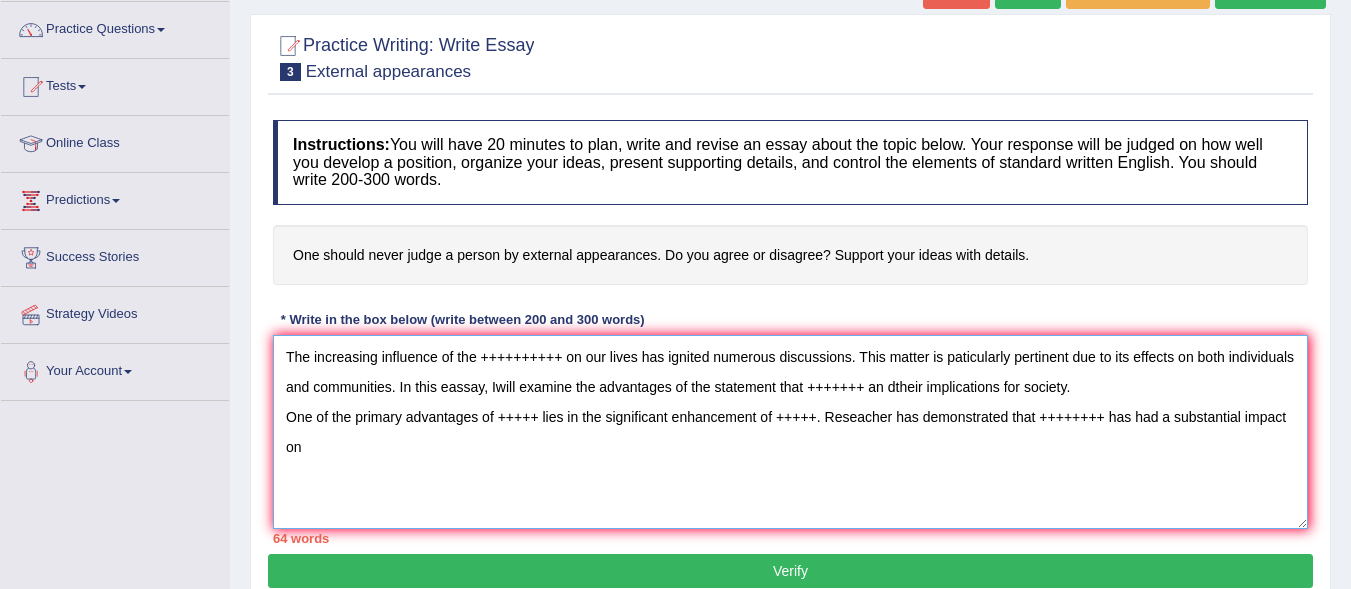 click on "The increasing influence of the ++++++++++ on our lives has ignited numerous discussions. This matter is paticularly pertinent due to its effects on both individuals and communities. In this eassay, Iwill examine the advantages of the statement that +++++++ an dtheir implications for society.
One of the primary advantages of +++++ lies in the significant enhancement of +++++. Reseacher has demonstrated that ++++++++ has had a substantial impact on" at bounding box center [790, 432] 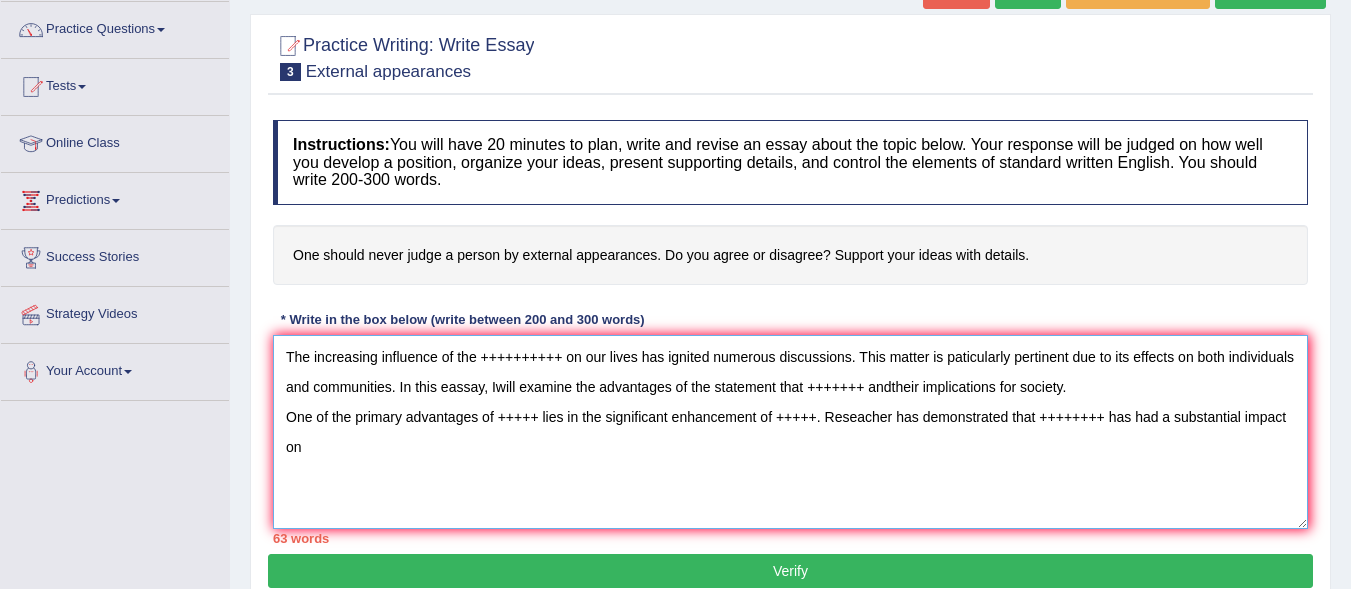 click on "The increasing influence of the ++++++++++ on our lives has ignited numerous discussions. This matter is paticularly pertinent due to its effects on both individuals and communities. In this eassay, Iwill examine the advantages of the statement that +++++++ andtheir implications for society.
One of the primary advantages of +++++ lies in the significant enhancement of +++++. Reseacher has demonstrated that ++++++++ has had a substantial impact on" at bounding box center (790, 432) 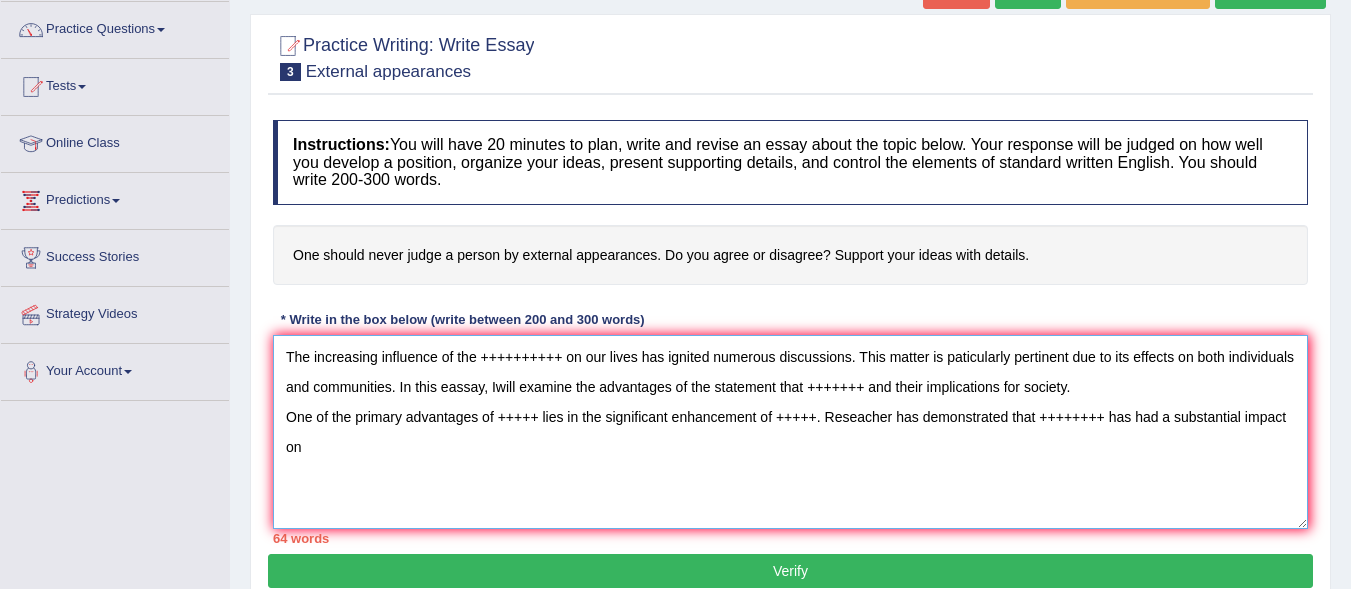 click on "The increasing influence of the ++++++++++ on our lives has ignited numerous discussions. This matter is paticularly pertinent due to its effects on both individuals and communities. In this eassay, Iwill examine the advantages of the statement that +++++++ and their implications for society.
One of the primary advantages of +++++ lies in the significant enhancement of +++++. Reseacher has demonstrated that ++++++++ has had a substantial impact on" at bounding box center [790, 432] 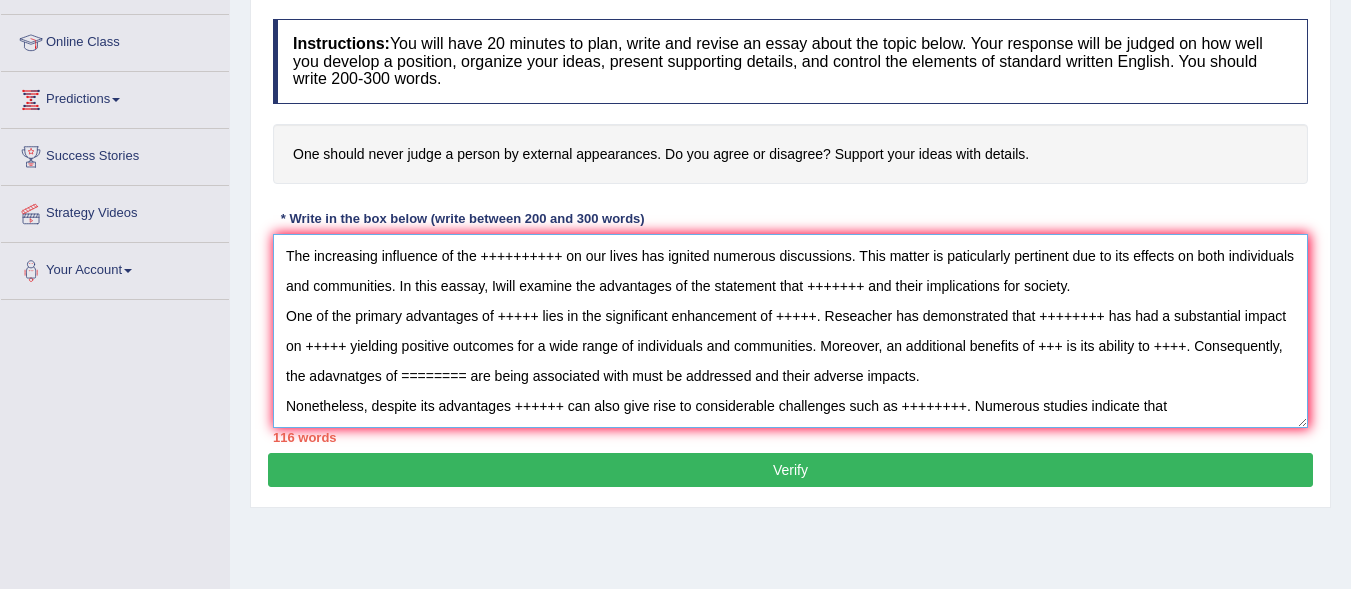 scroll, scrollTop: 268, scrollLeft: 0, axis: vertical 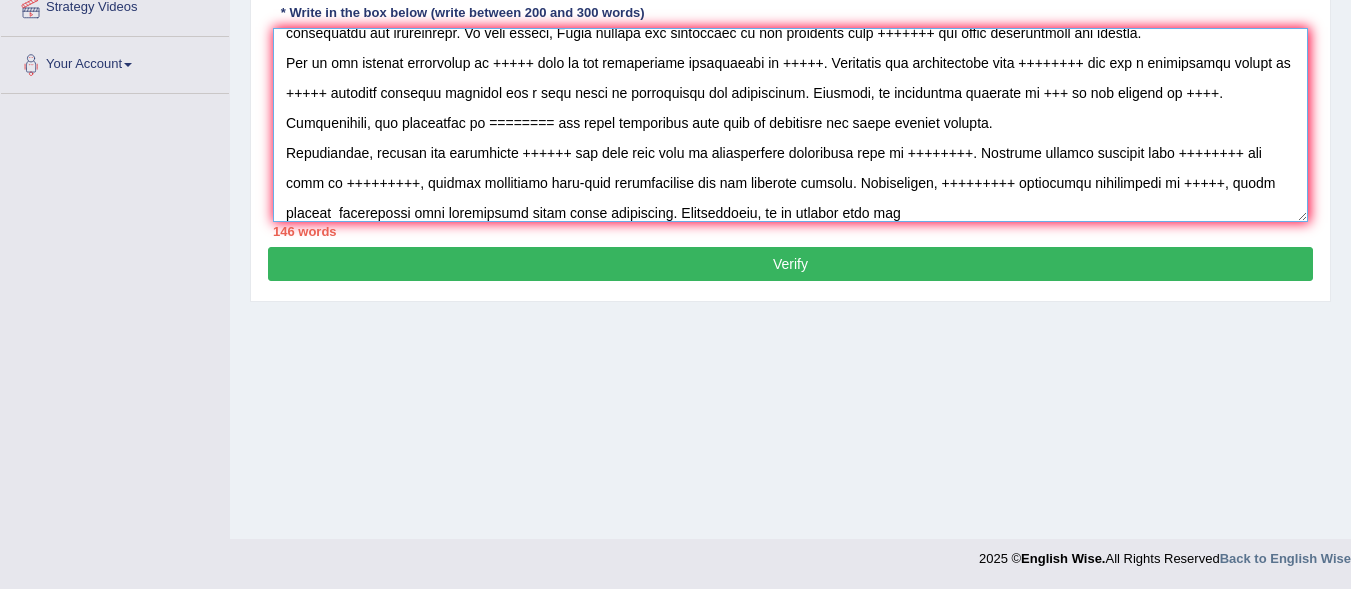 click at bounding box center (790, 125) 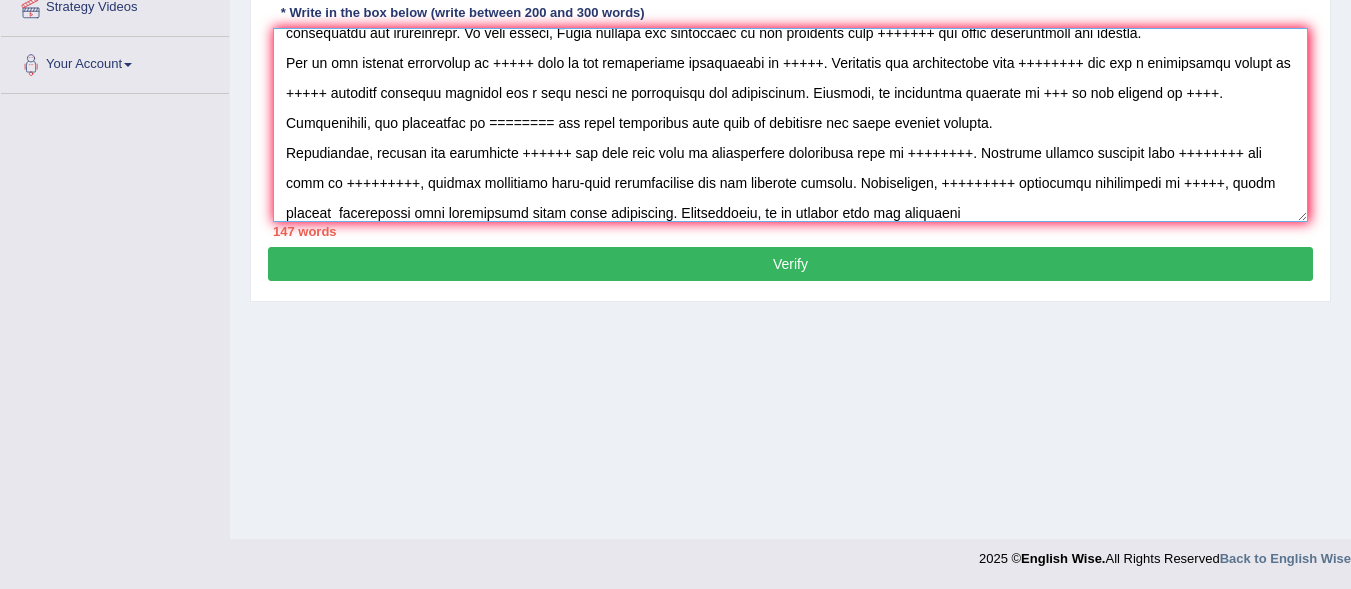 click at bounding box center (790, 125) 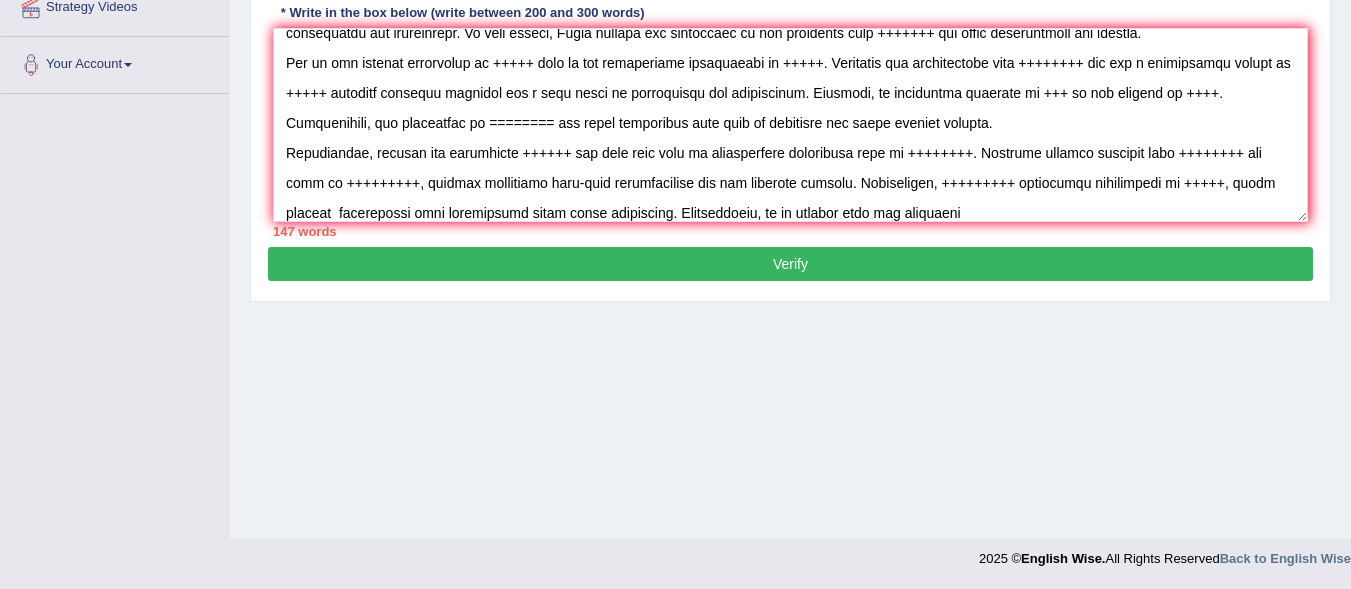 click on "147 words" at bounding box center (790, 231) 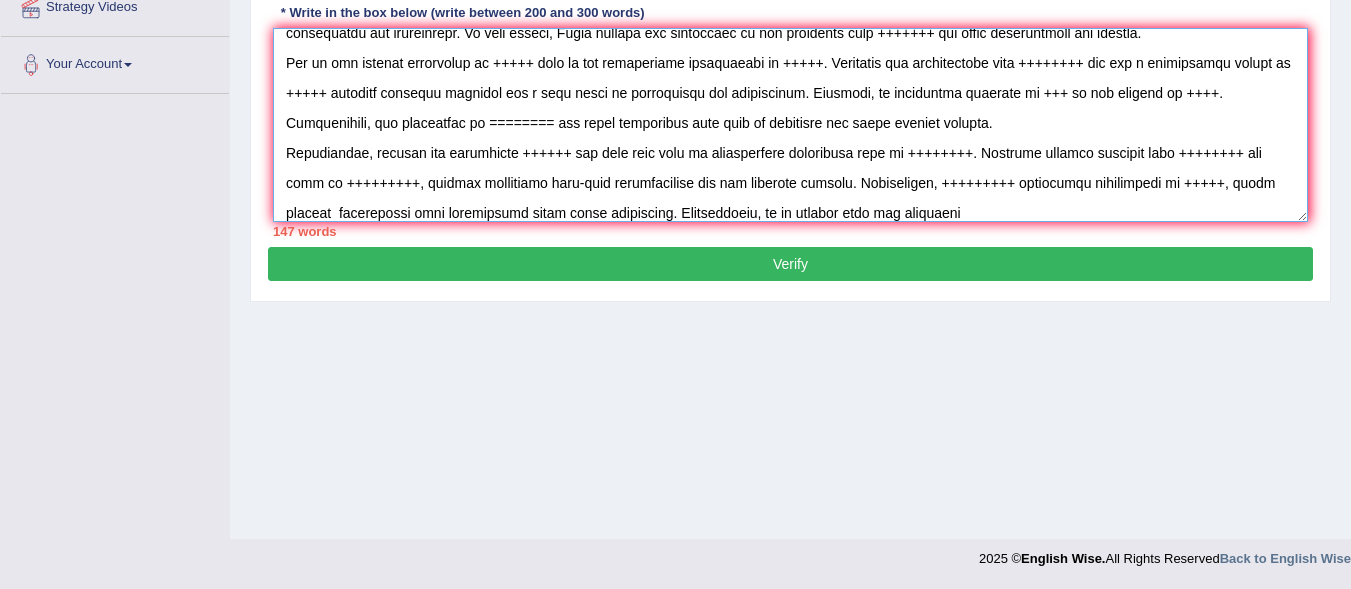 click at bounding box center [790, 125] 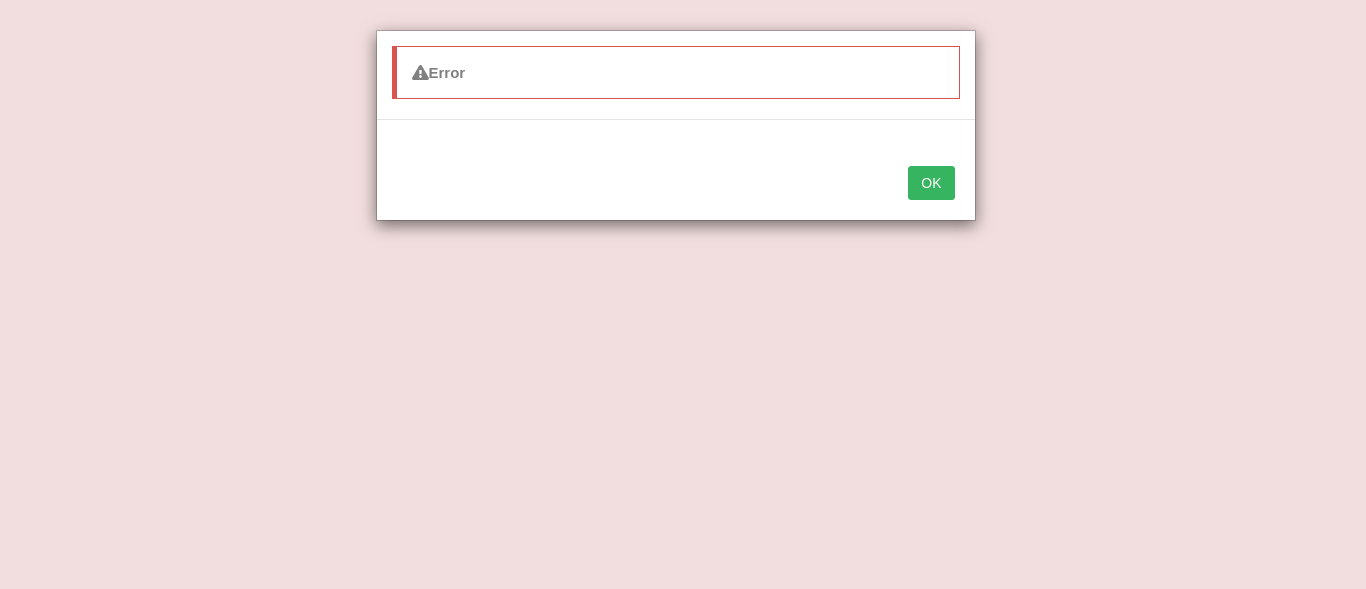 type on "The increasing influence of the ++++++++++ on our lives has ignited numerous discussions. This matter is paticularly pertinent due to its effects on both individuals and communities. In this eassay, Iwill examine the advantages of the statement that +++++++ and their implications for society.
One of the primary advantages of +++++ lies in the significant enhancement of +++++. Reseacher has demonstrated that ++++++++ has had a substantial impact on +++++ yielding positive outcomes for a wide range of individuals and communities. Moreover, an additional benefits of +++ is its ability to ++++. Consequently, the advanatges of ======== are being associated with must be addressed and their adverse impacts.
Nonetheless, despite its advantages ++++++ can also give rise to considerable challenges such as ++++++++. Numerous studies indicate that ++++++++ may lead to +++++++++, thereby generating long-term complications for all involved parties. Furthermore, +++++++++ frequently contributes to +++++, which hinders  i..." 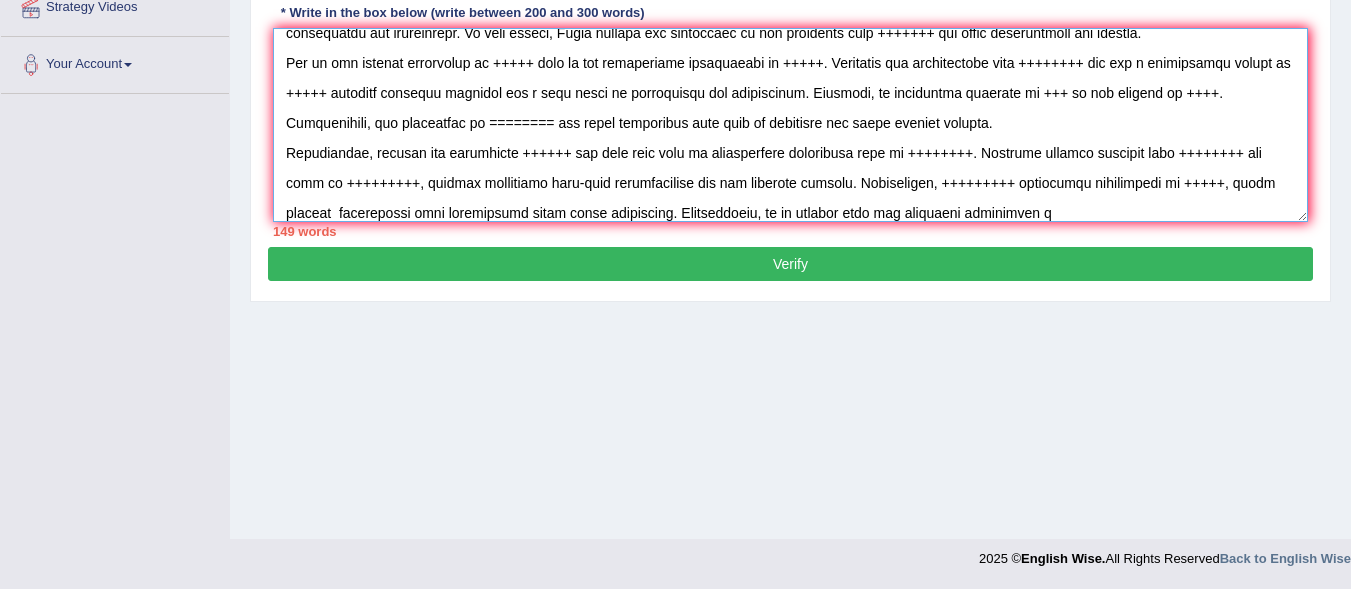 click at bounding box center [790, 125] 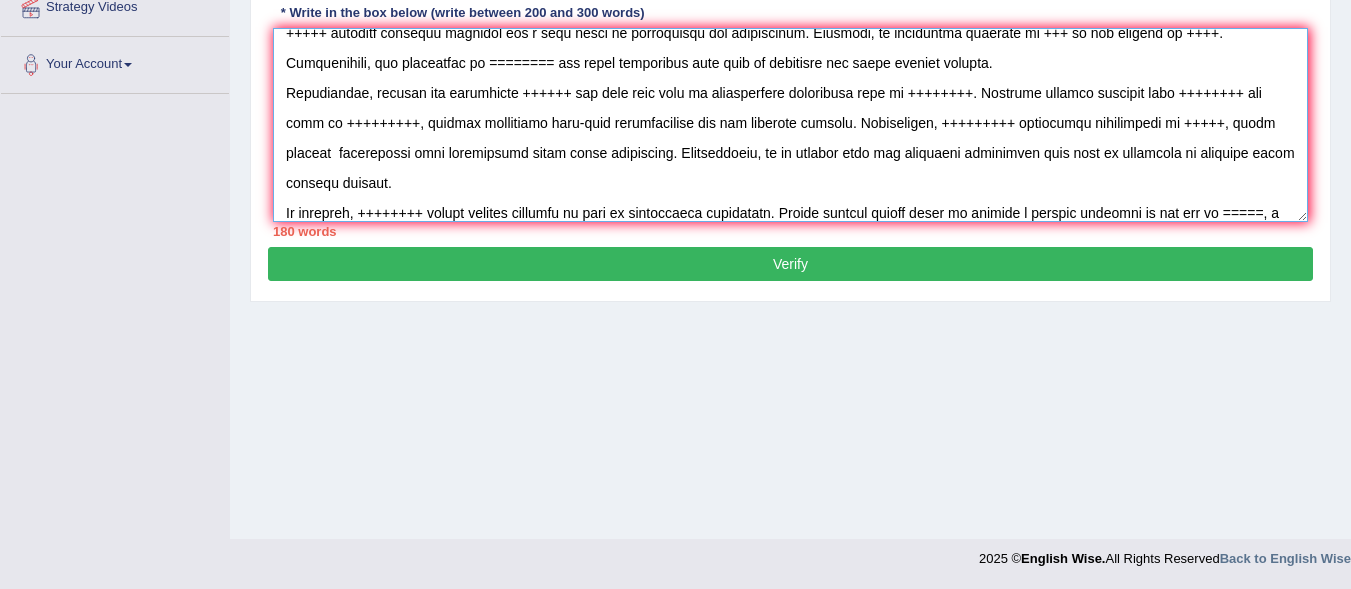 scroll, scrollTop: 137, scrollLeft: 0, axis: vertical 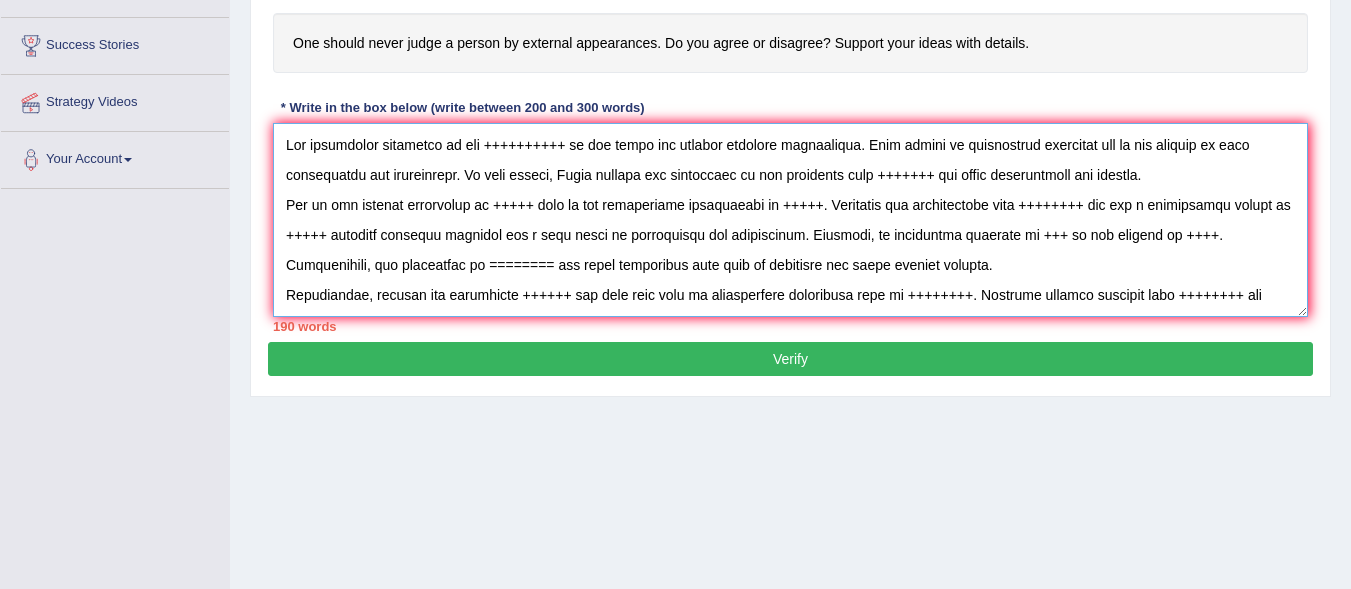 type on "The increasing influence of the ++++++++++ on our lives has ignited numerous discussions. This matter is paticularly pertinent due to its effects on both individuals and communities. In this eassay, Iwill examine the advantages of the statement that +++++++ and their implications for society.
One of the primary advantages of +++++ lies in the significant enhancement of +++++. Reseacher has demonstrated that ++++++++ has had a substantial impact on +++++ yielding positive outcomes for a wide range of individuals and communities. Moreover, an additional benefits of +++ is its ability to ++++. Consequently, the advanatges of ======== are being associated with must be addressed and their adverse impacts.
Nonetheless, despite its advantages ++++++ can also give rise to considerable challenges such as ++++++++. Numerous studies indicate that ++++++++ may lead to +++++++++, thereby generating long-term complications for all involved parties. Furthermore, +++++++++ frequently contributes to +++++, which hinders  i..." 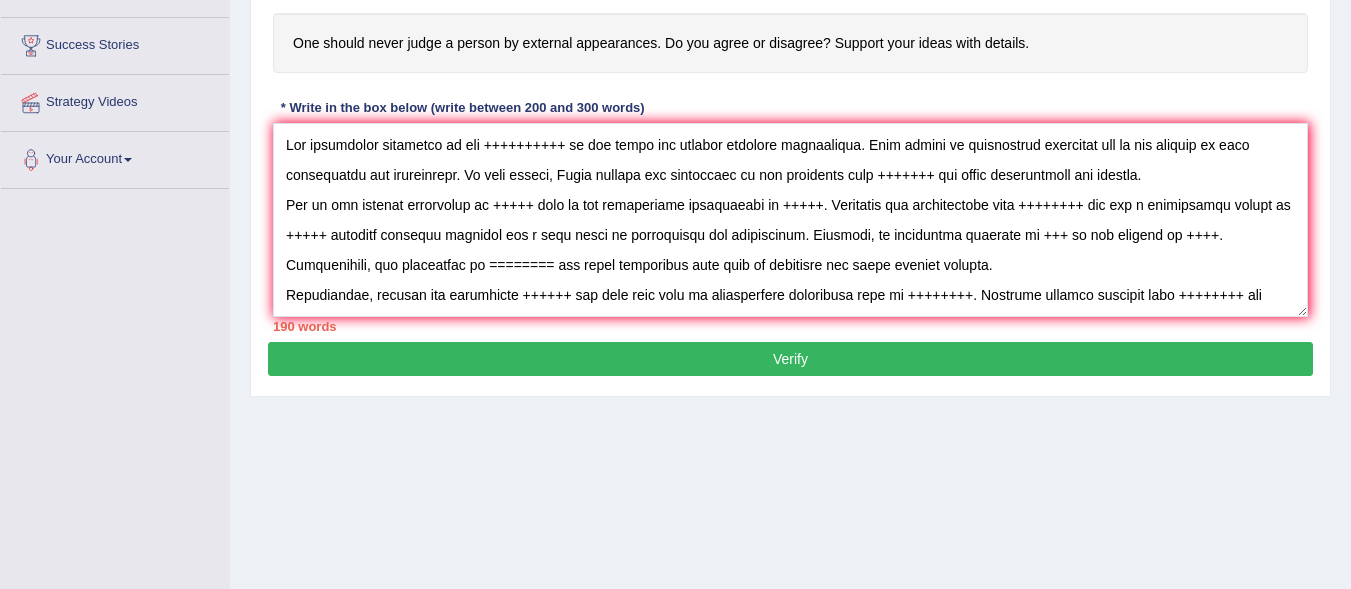 click on "Verify" at bounding box center [790, 359] 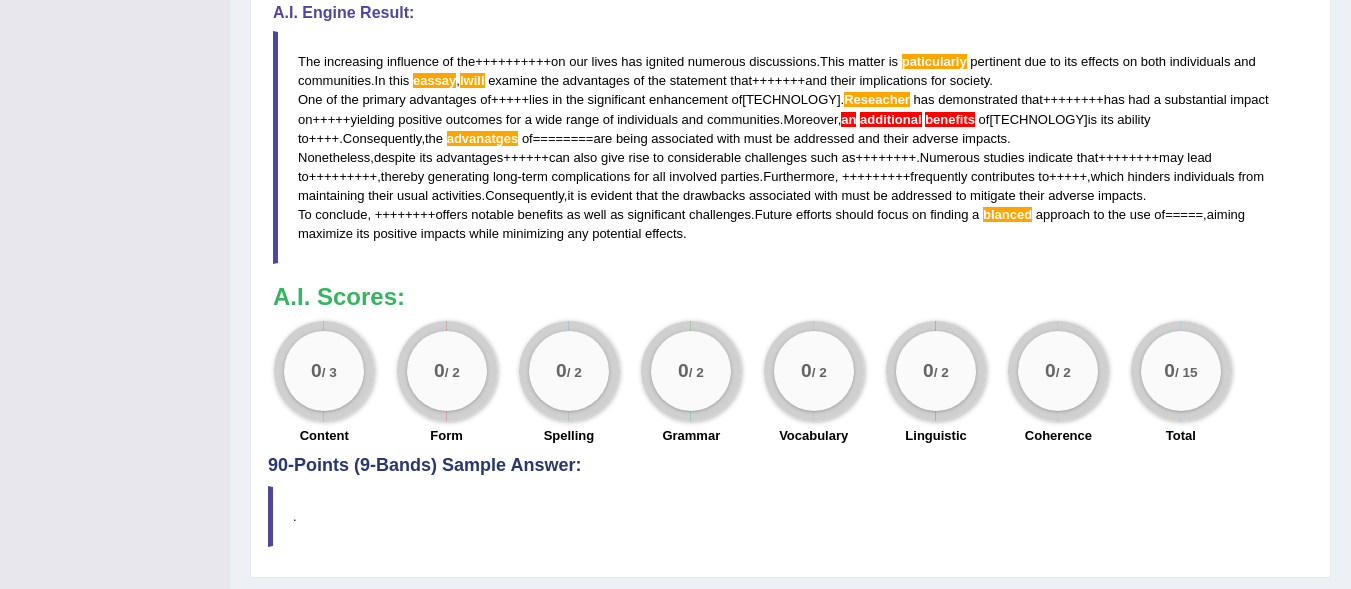 scroll, scrollTop: 733, scrollLeft: 0, axis: vertical 